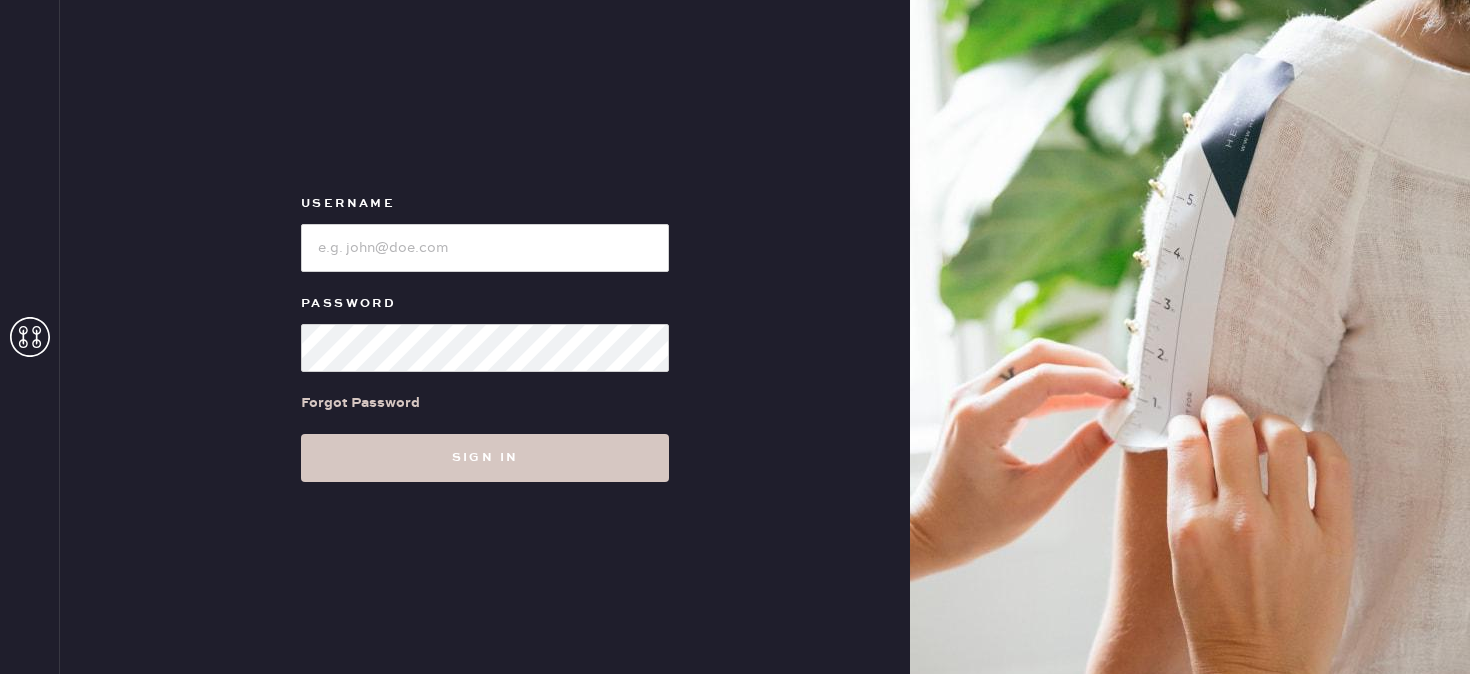 scroll, scrollTop: 0, scrollLeft: 0, axis: both 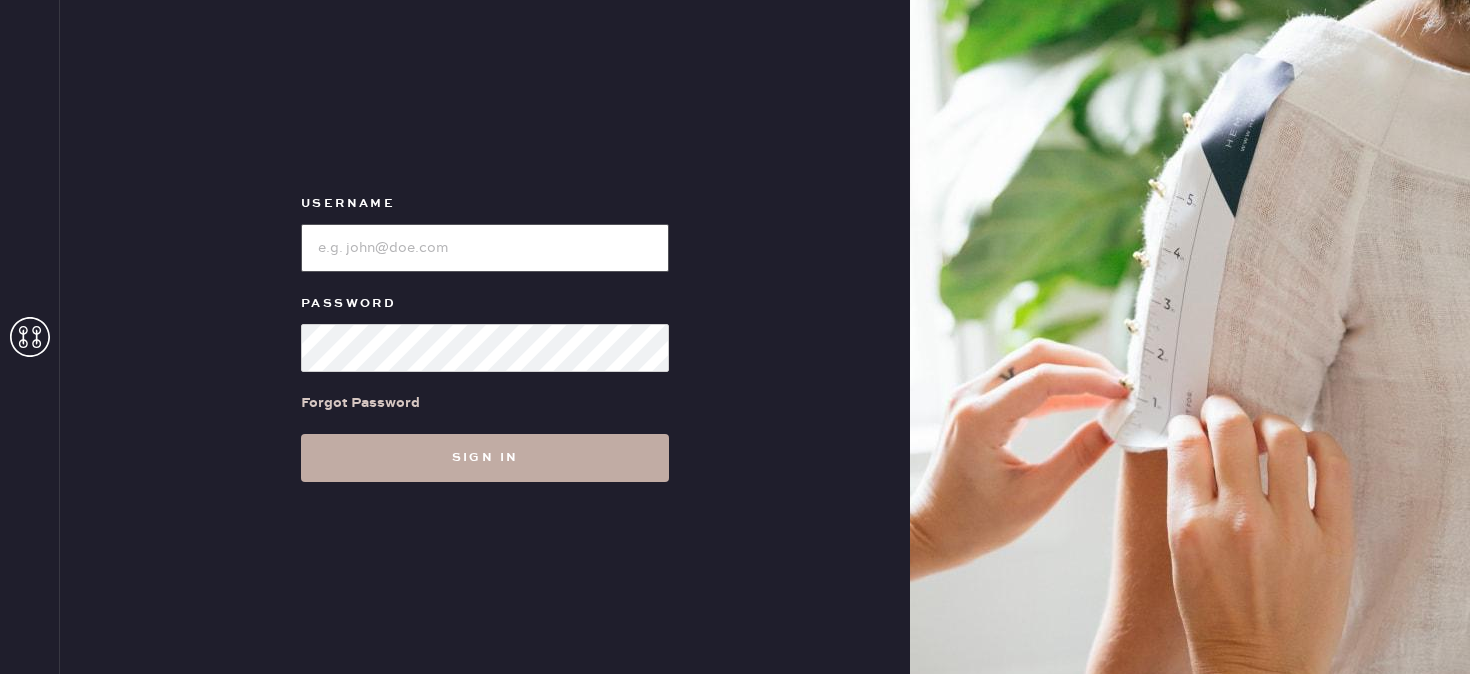 type on "reformationhamptons" 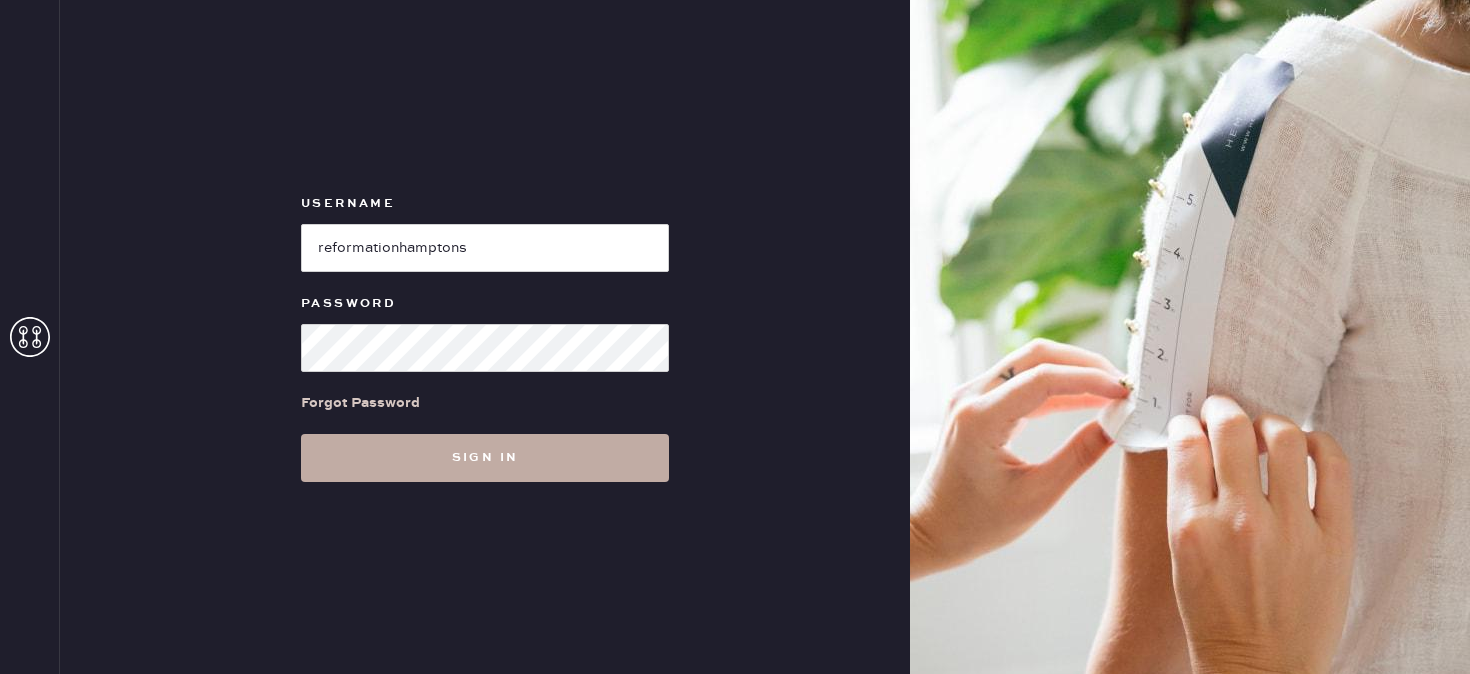 click on "Sign in" at bounding box center (485, 458) 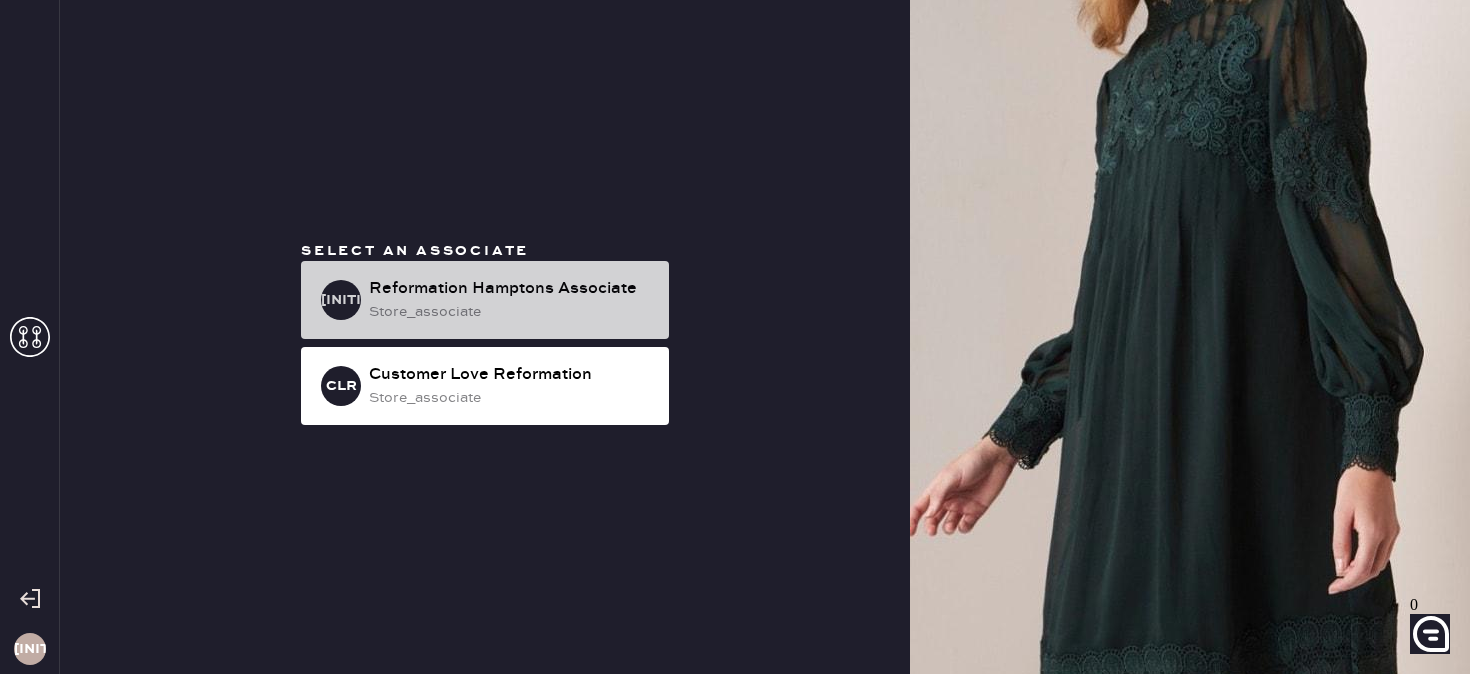 click on "Reformation Hamptons Associate" at bounding box center [511, 289] 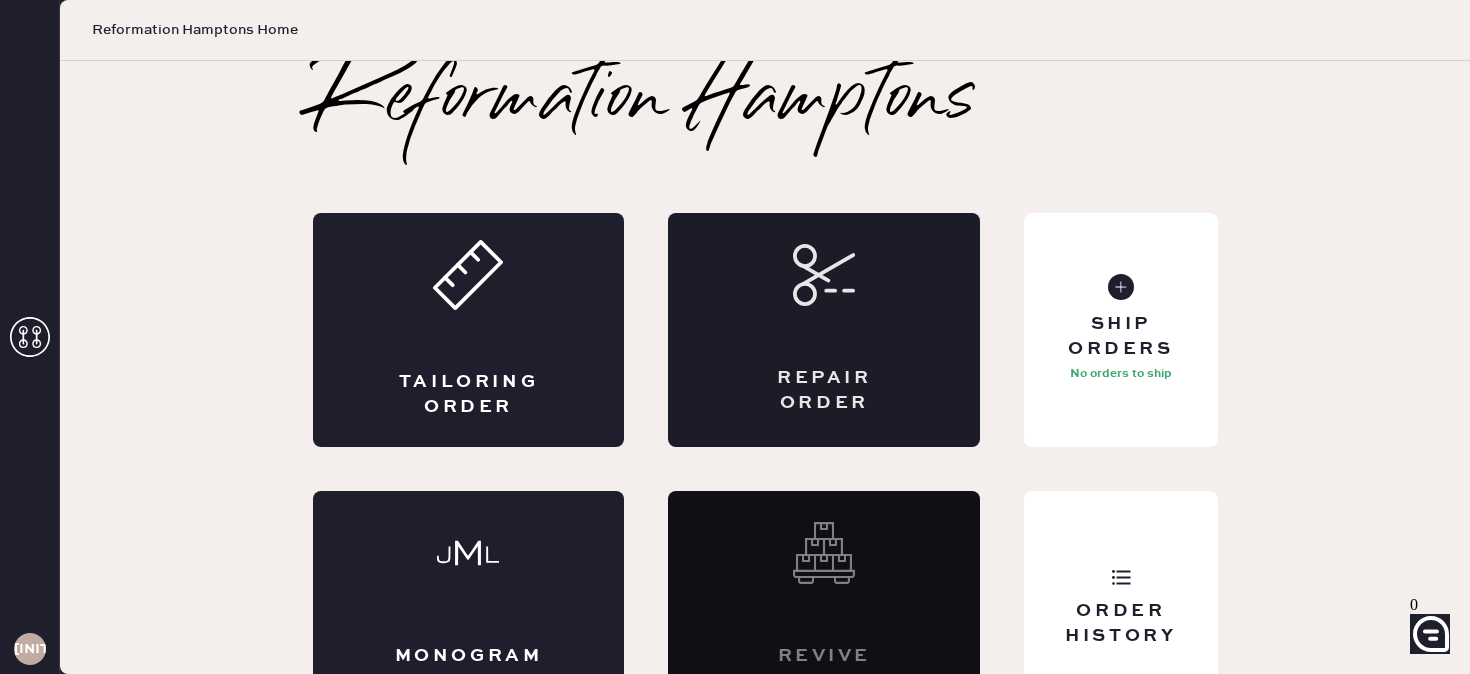 click on "Repair Order" at bounding box center [824, 391] 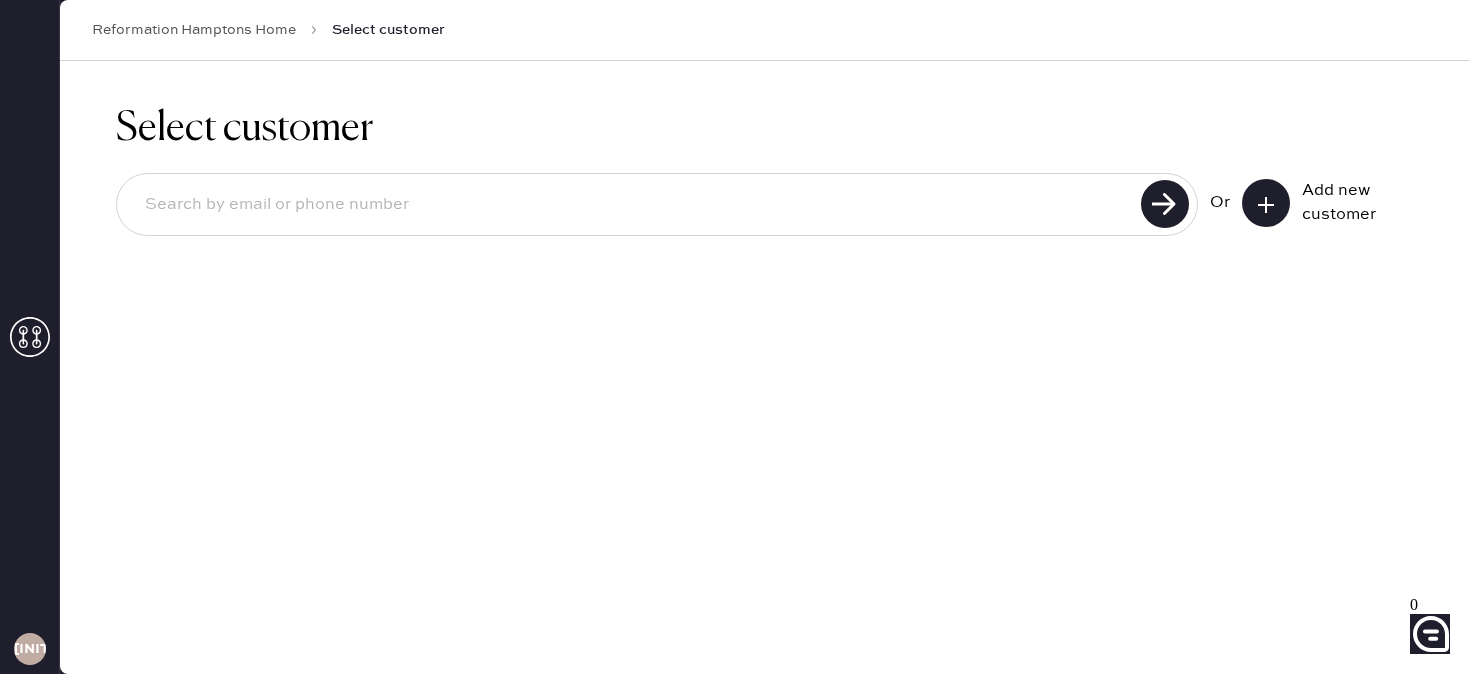 click at bounding box center (632, 205) 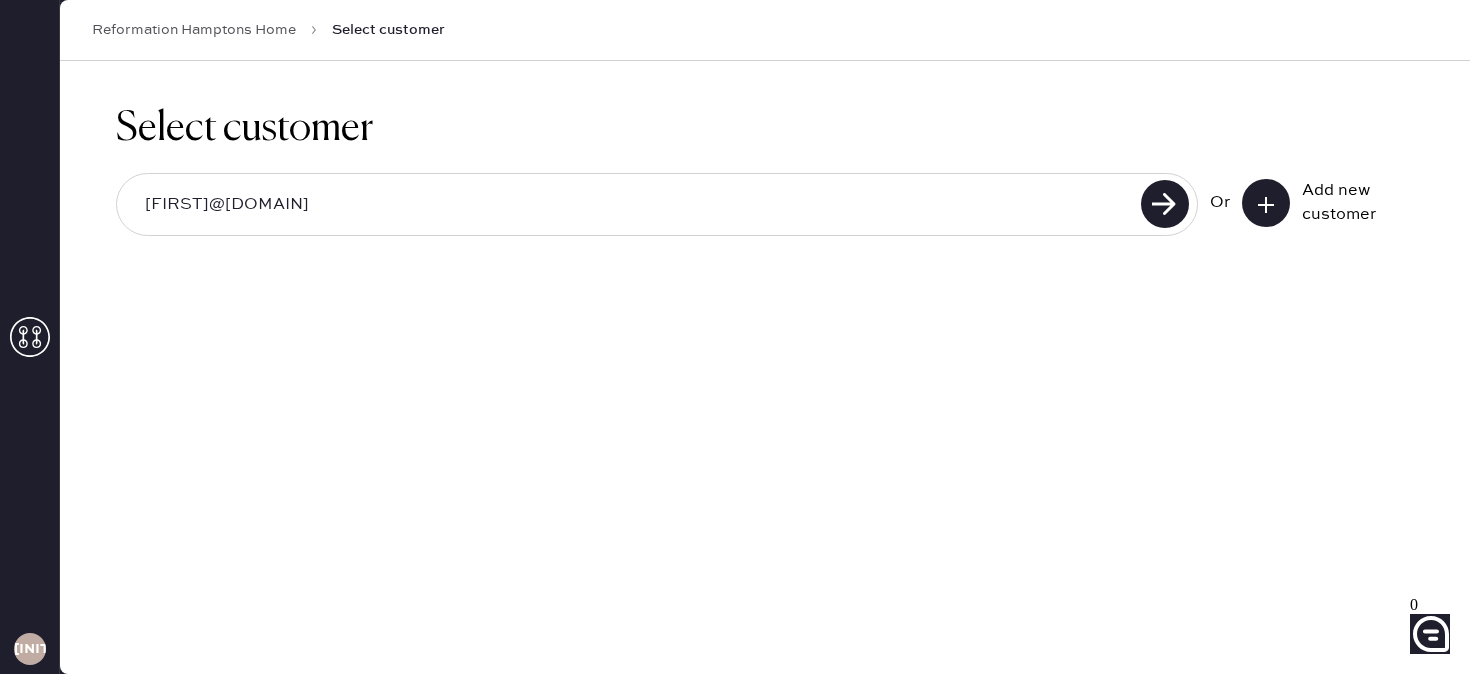 type on "[FIRST]@[DOMAIN]" 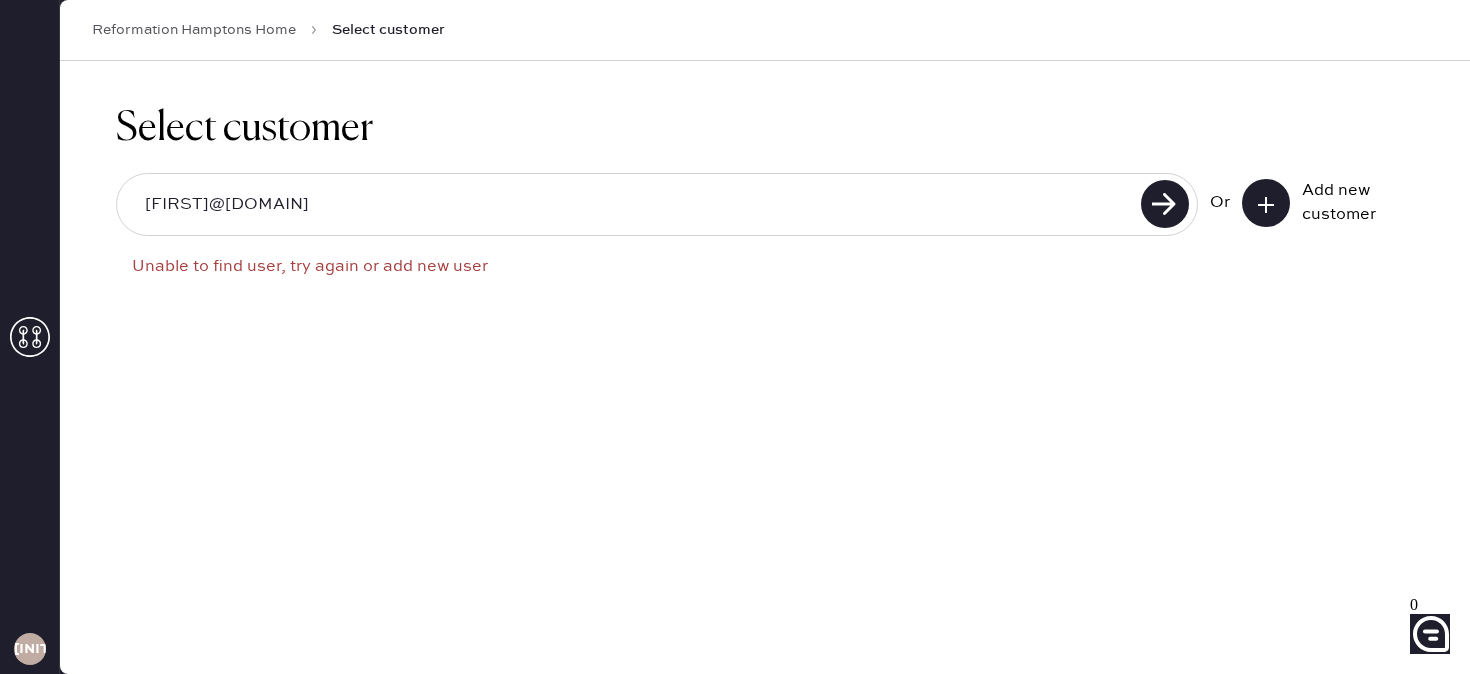 click at bounding box center (1266, 205) 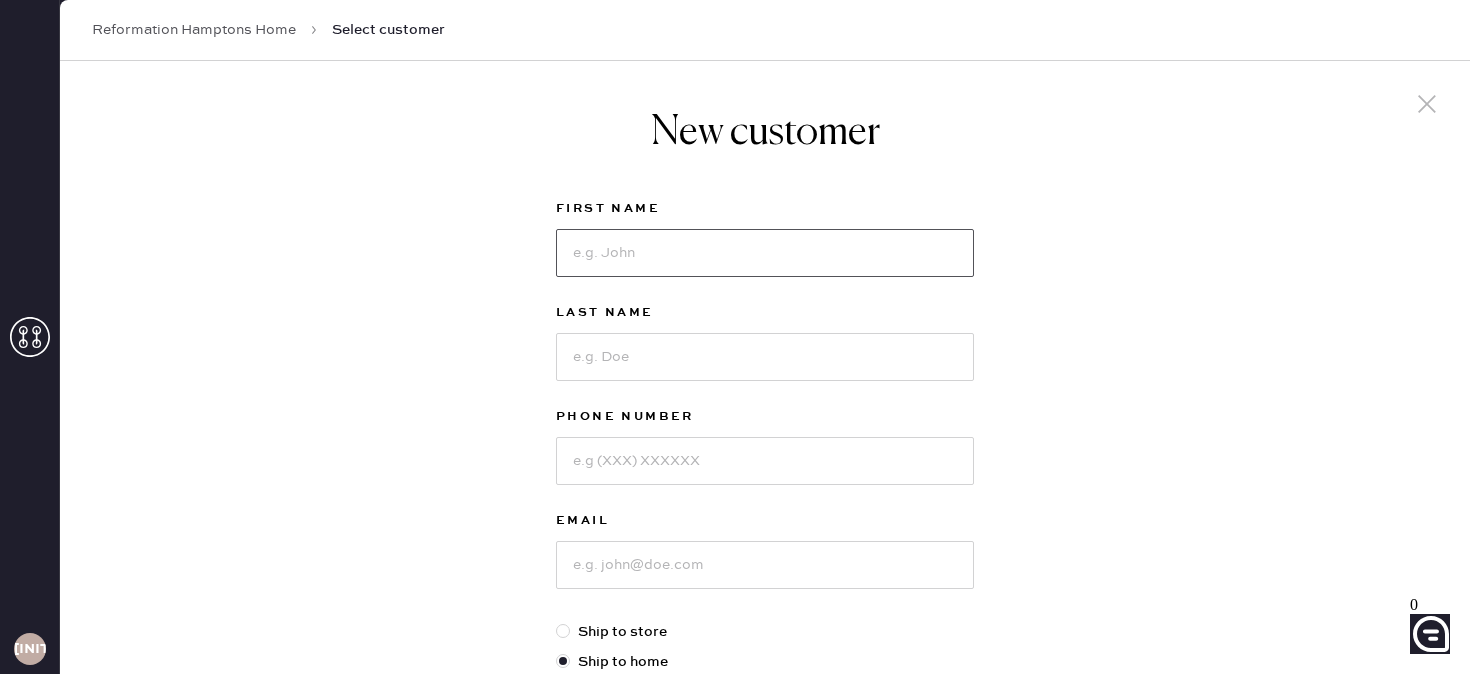 click at bounding box center (765, 253) 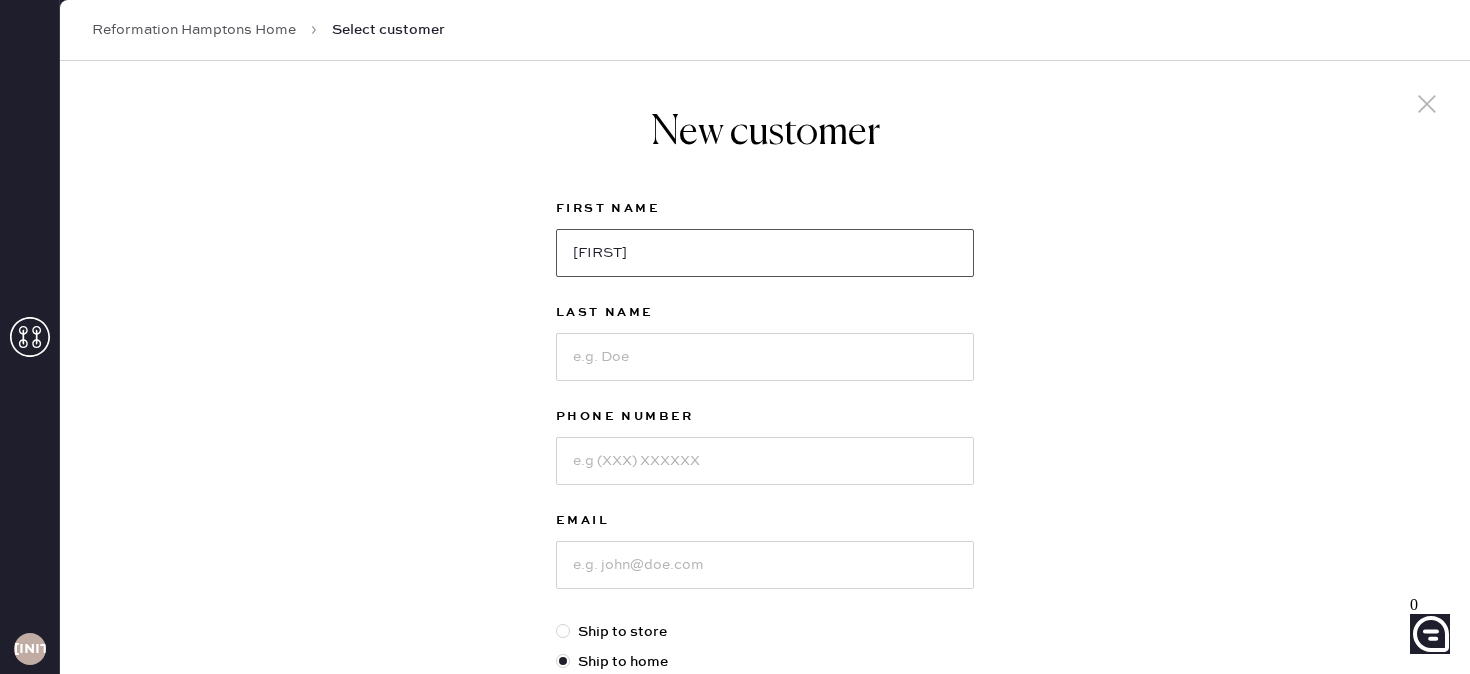 type on "[FIRST]" 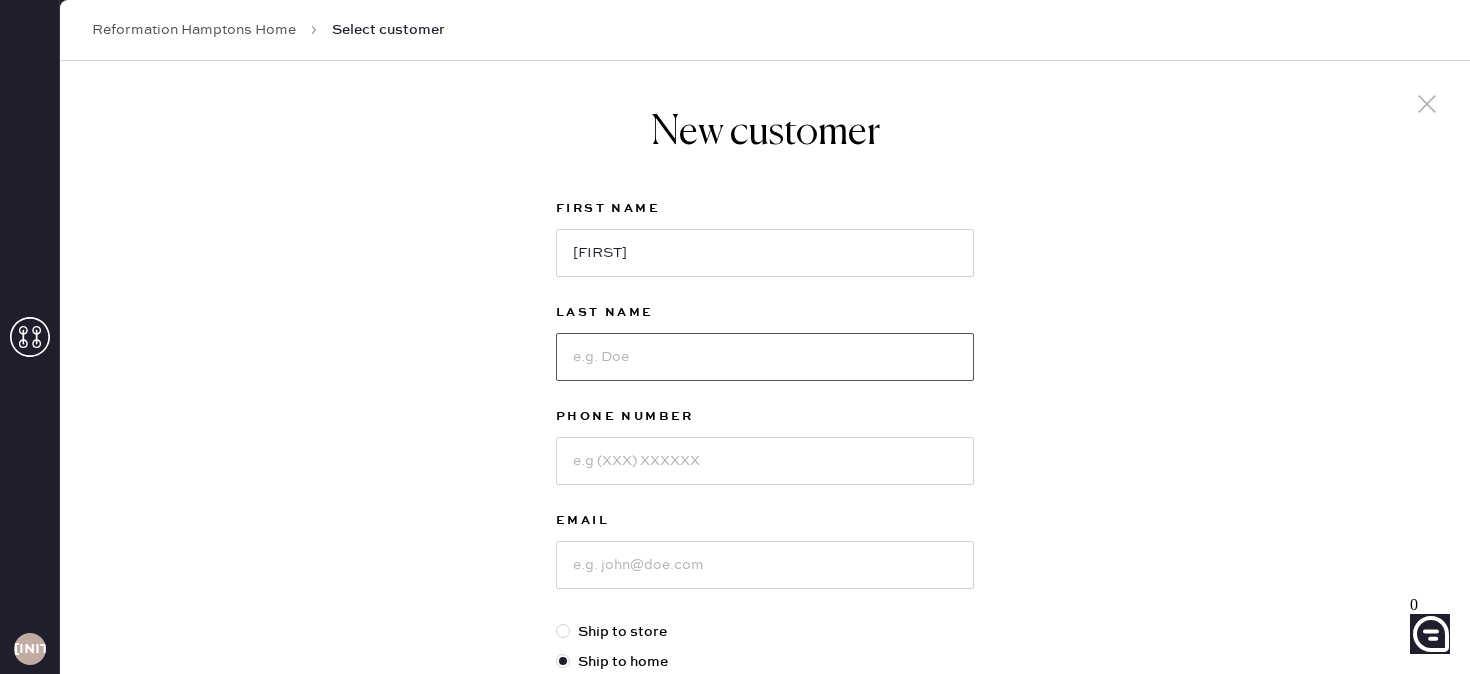 click at bounding box center (765, 357) 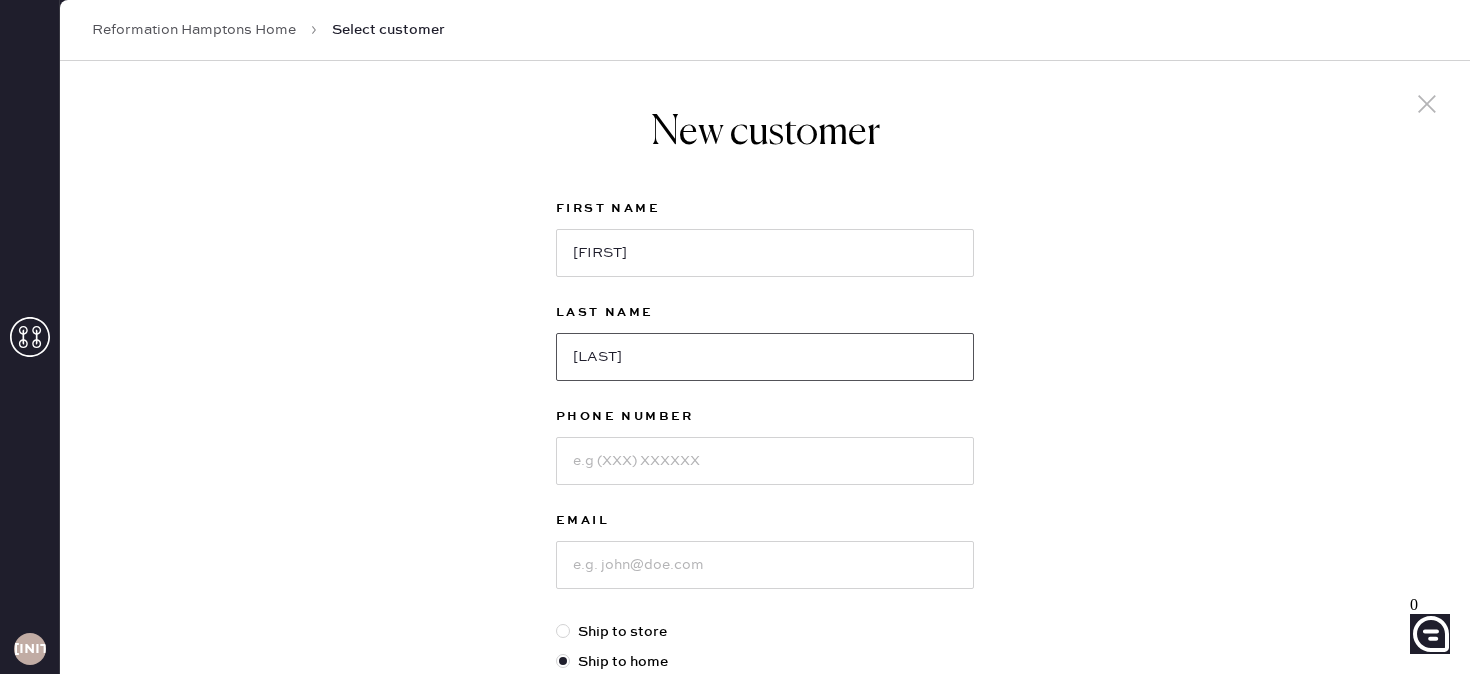 type on "[LAST]" 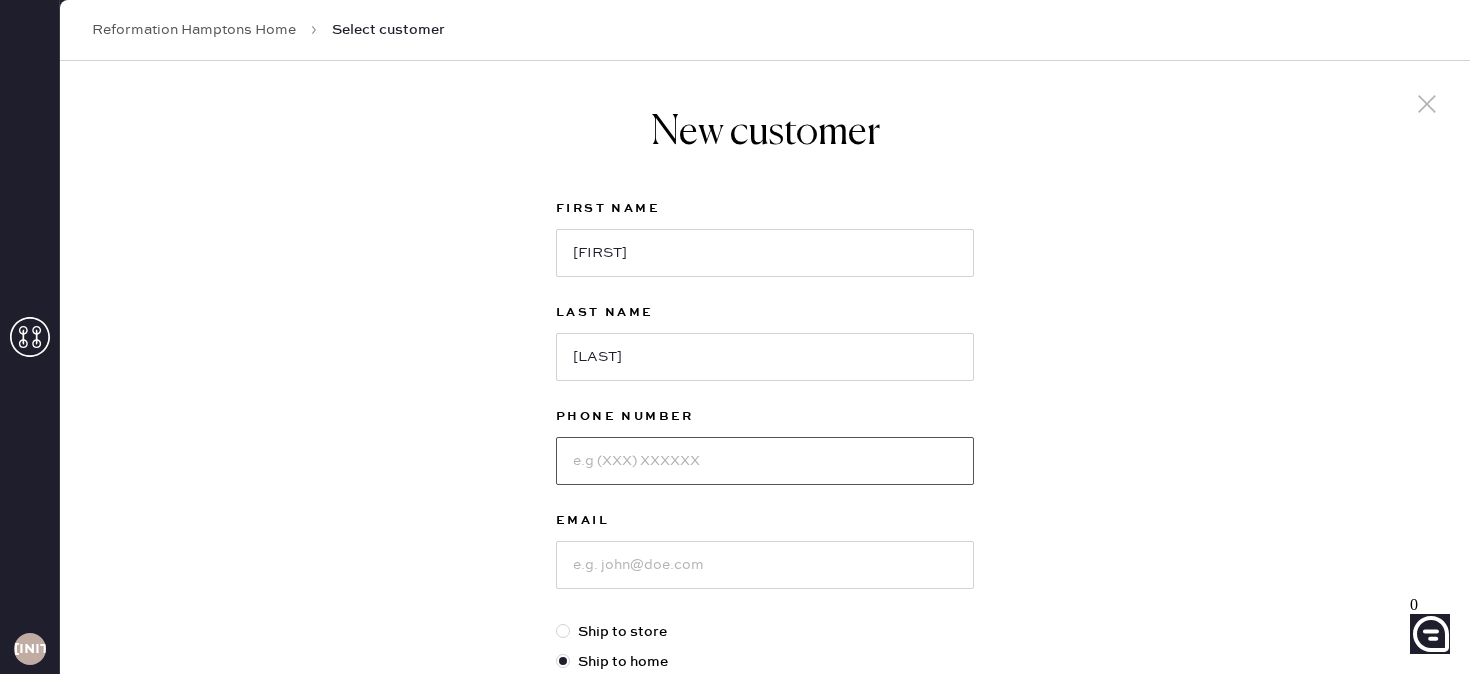 click at bounding box center (765, 461) 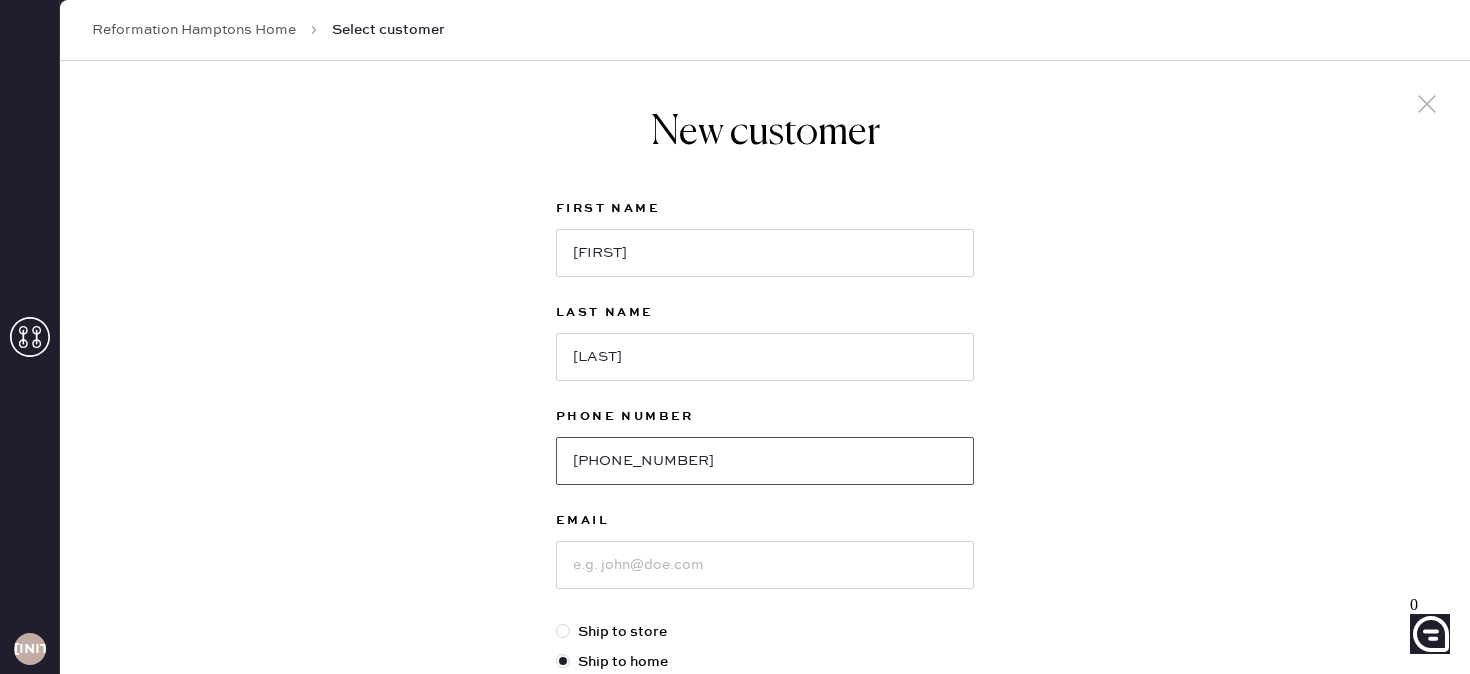 type on "[PHONE_NUMBER]" 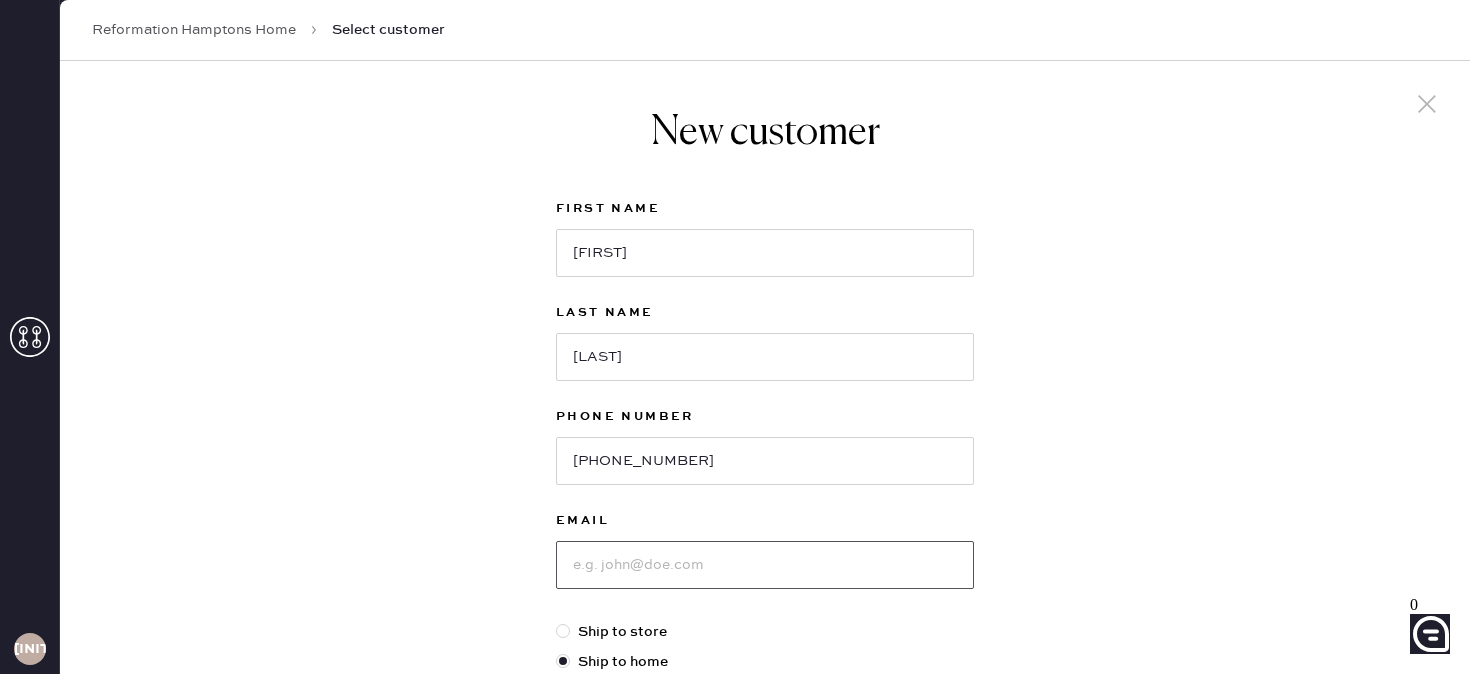 click at bounding box center (765, 565) 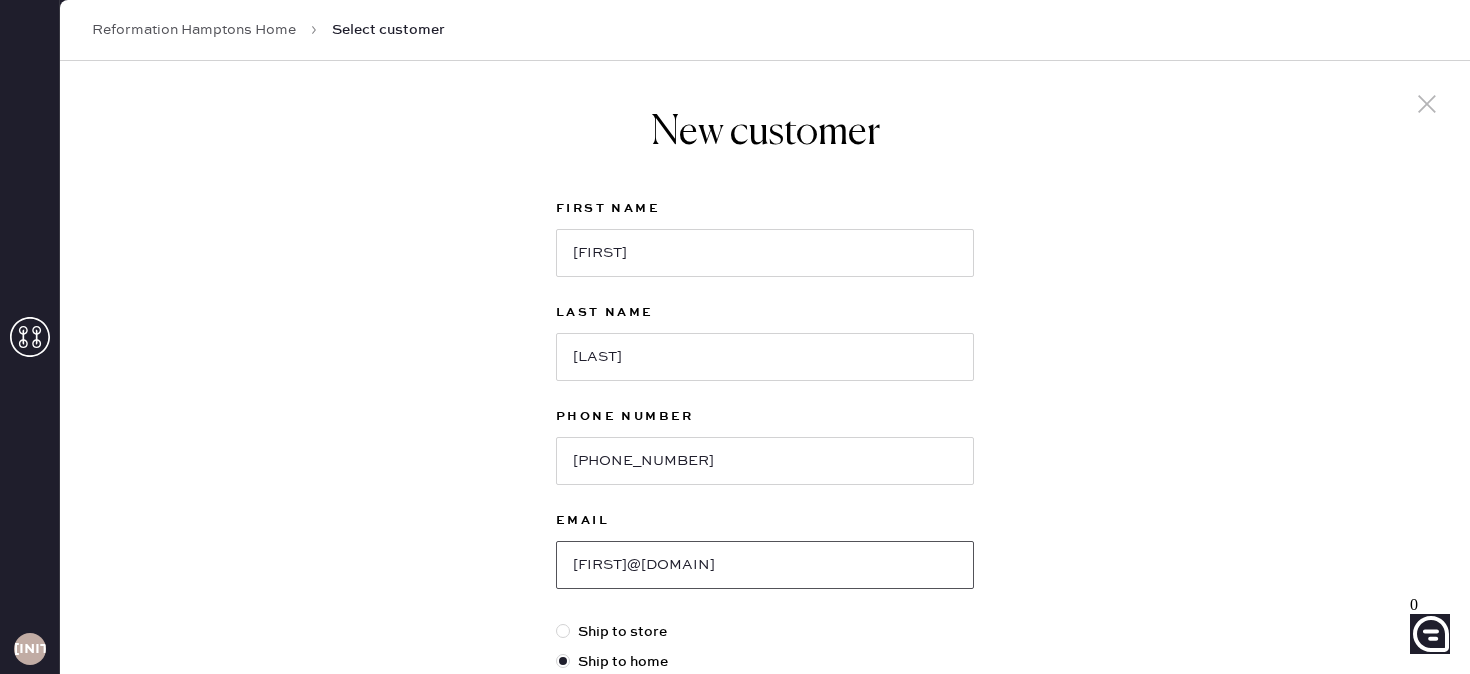 click on "[FIRST]@[DOMAIN]" at bounding box center [765, 565] 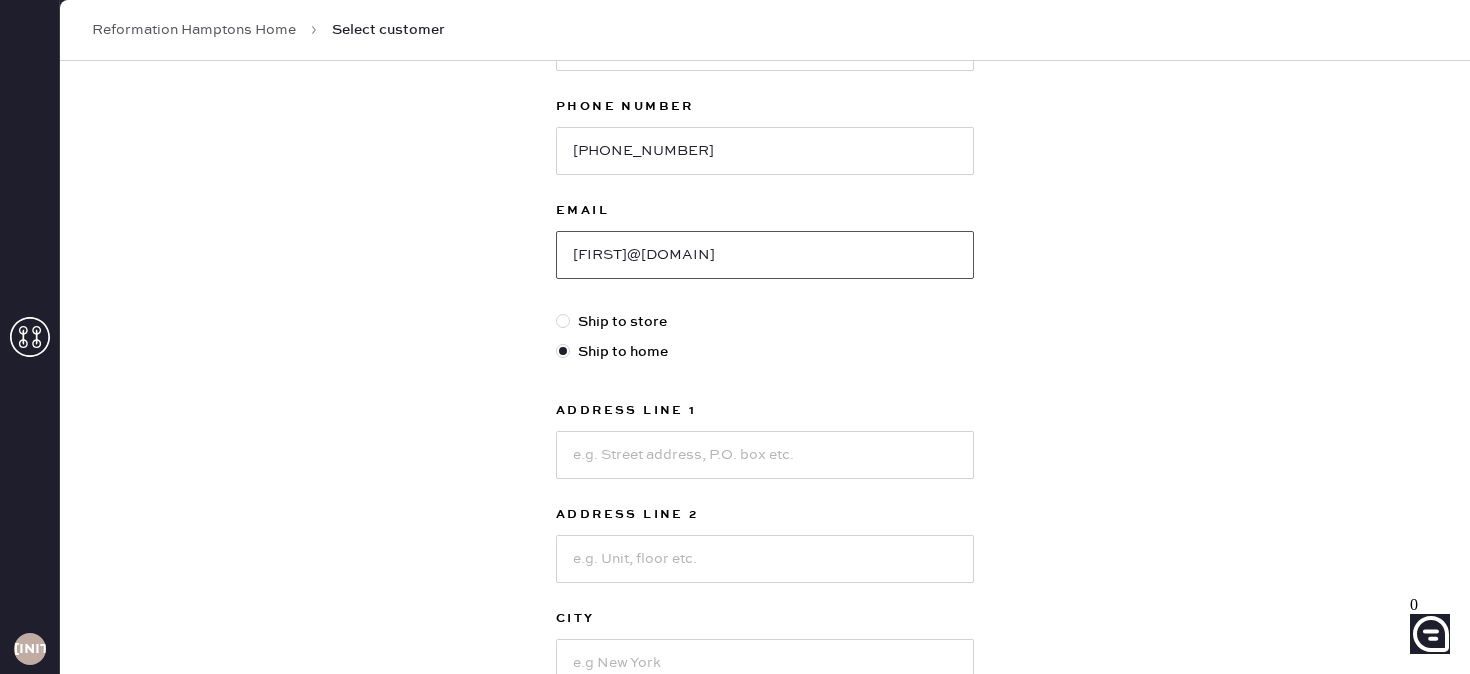 scroll, scrollTop: 312, scrollLeft: 0, axis: vertical 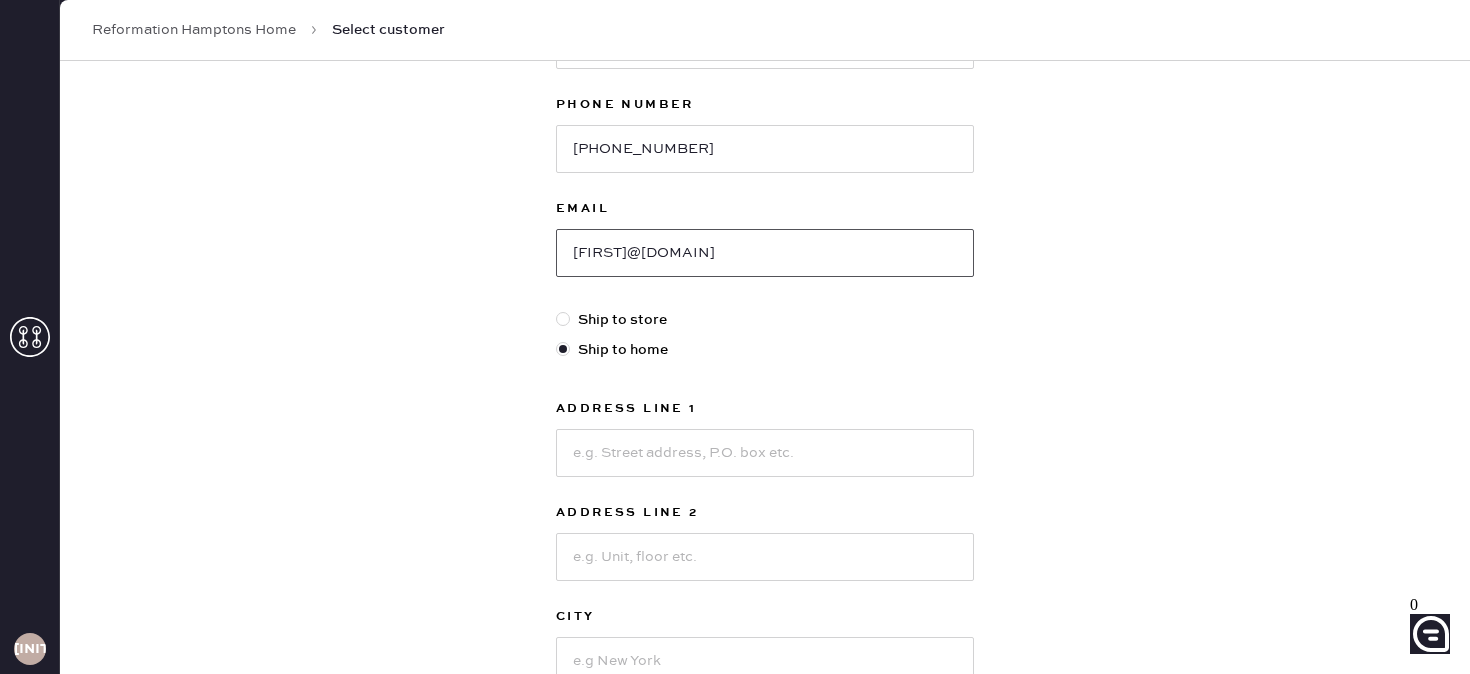 type on "[FIRST]@[DOMAIN]" 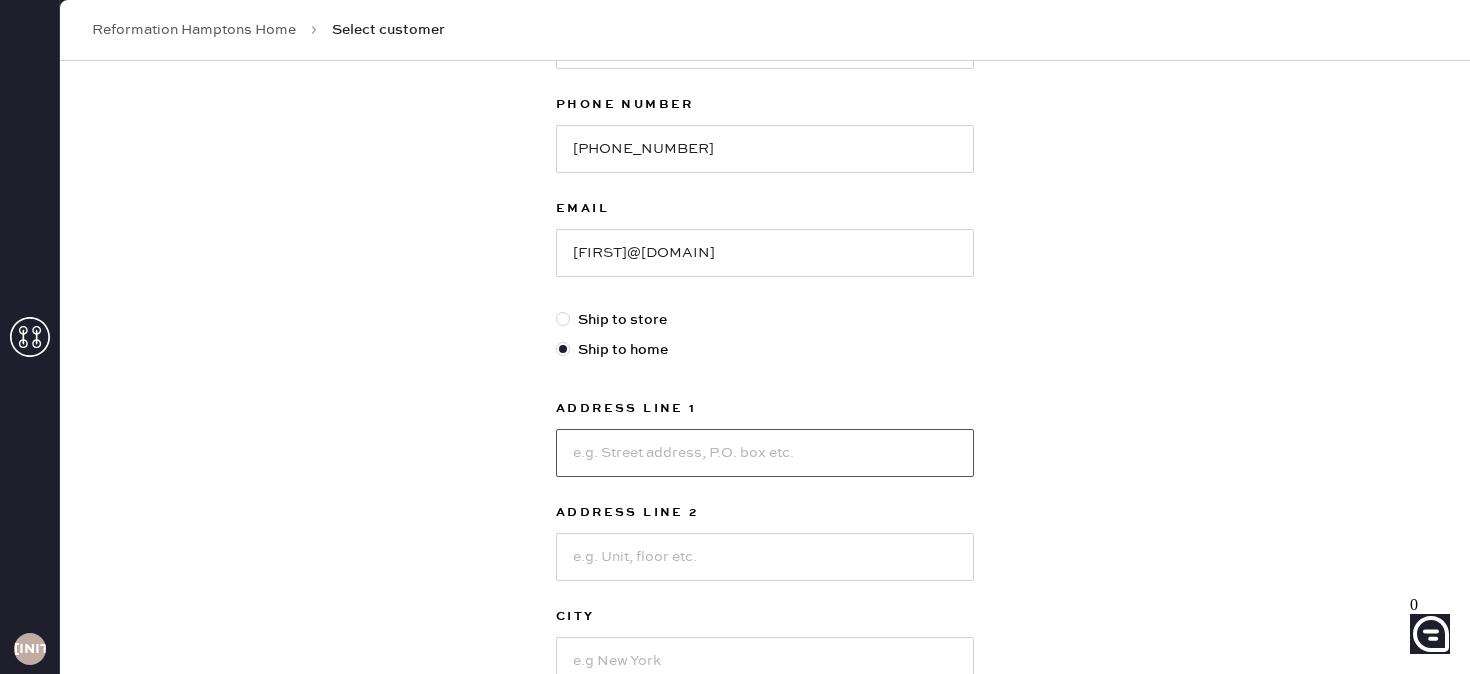 click at bounding box center [765, 453] 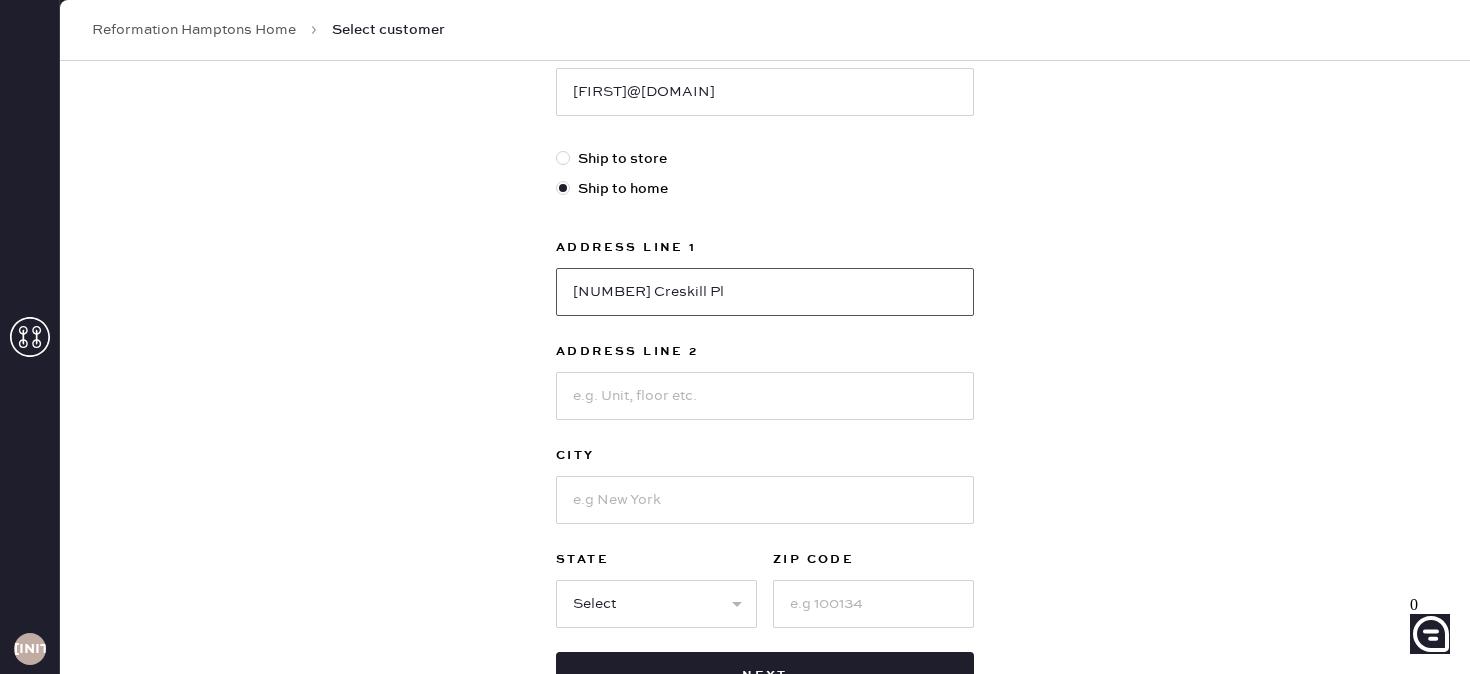 scroll, scrollTop: 477, scrollLeft: 0, axis: vertical 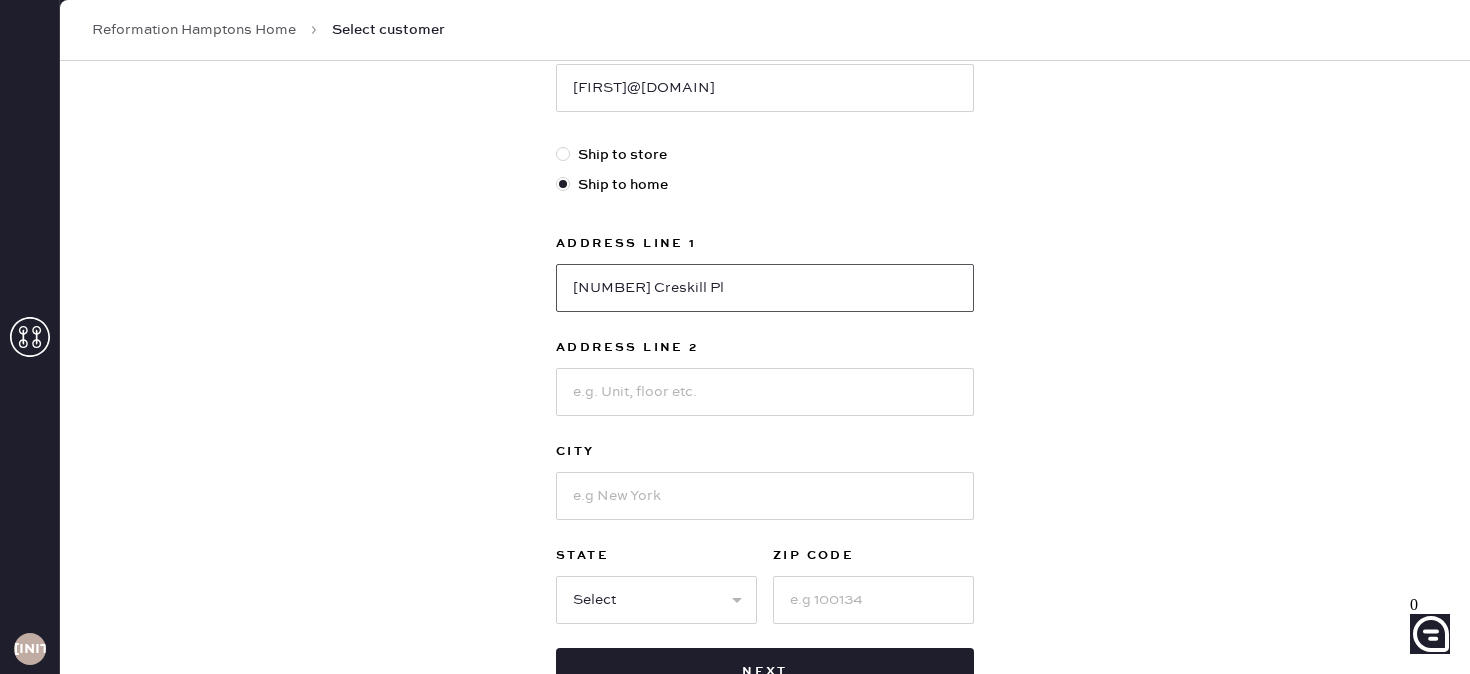 type on "[NUMBER] Creskill Pl" 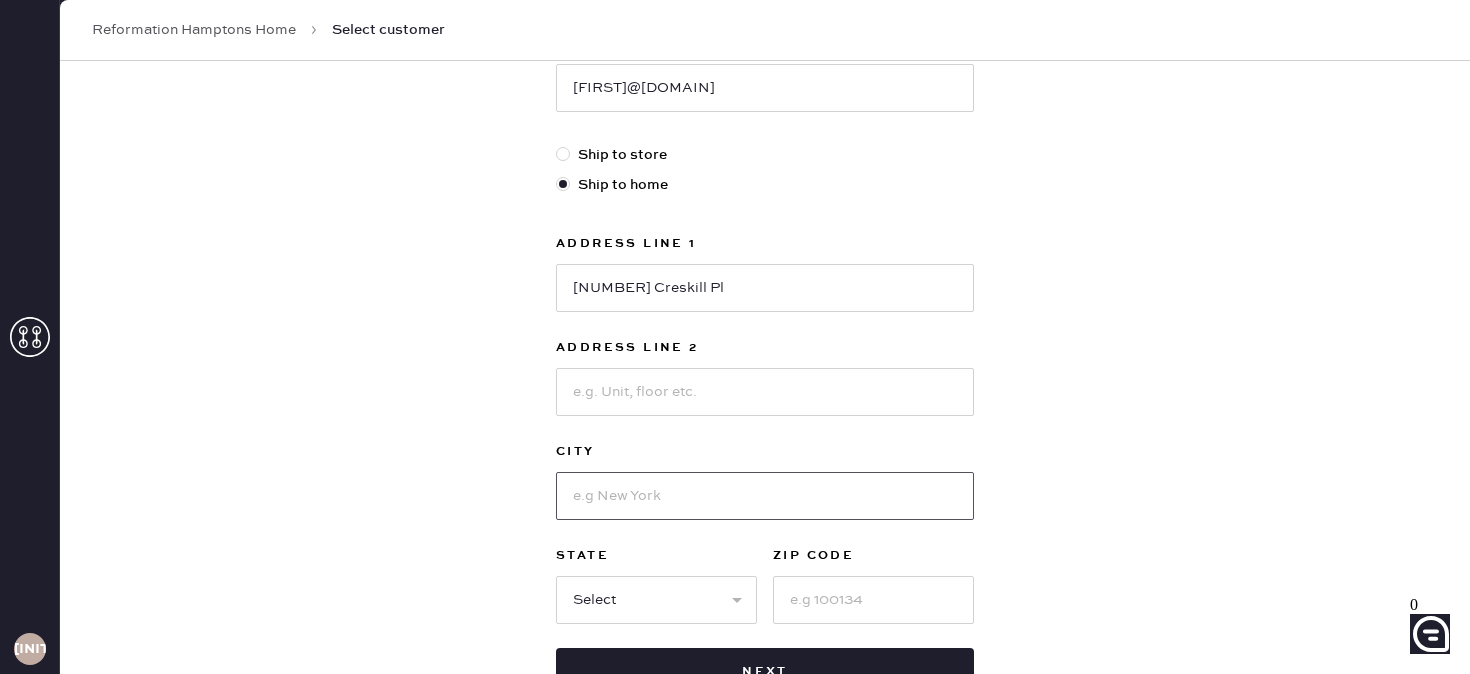 click at bounding box center (765, 496) 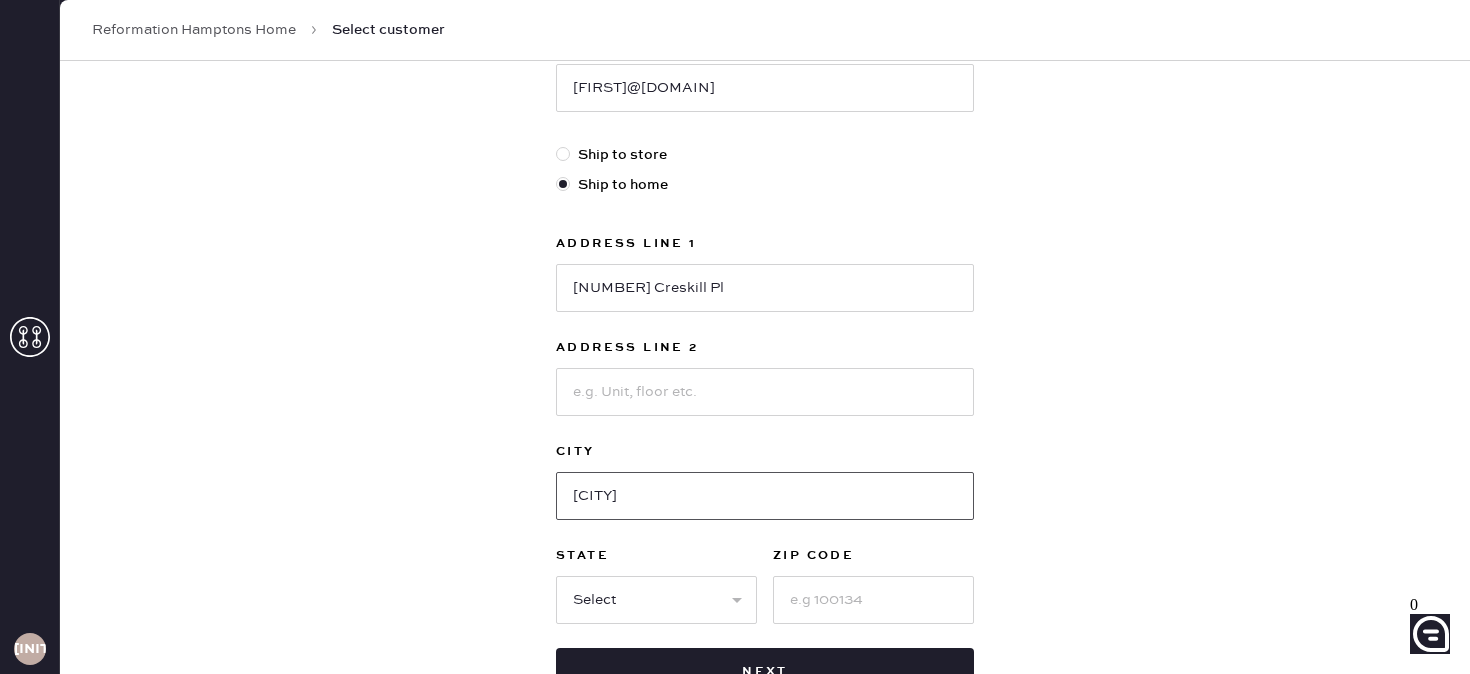 type on "[CITY]" 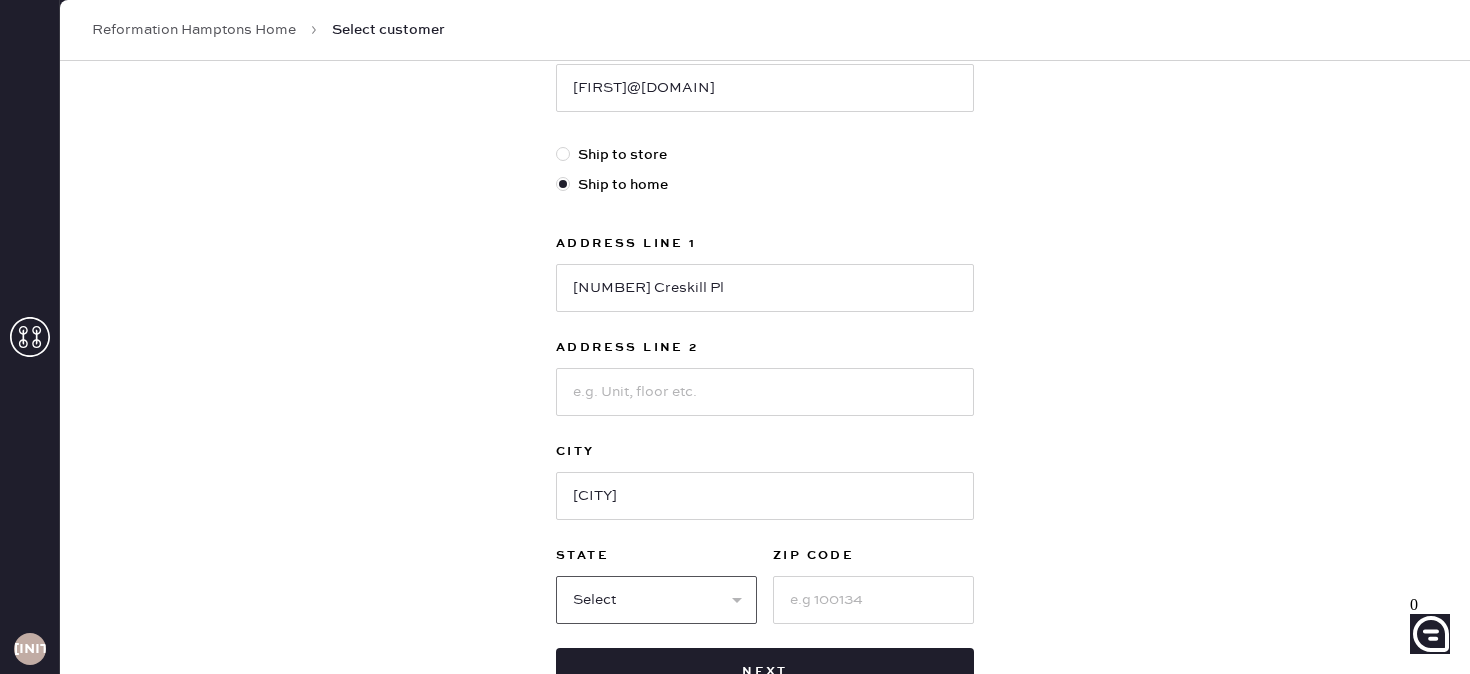 click on "Select AK AL AR AZ CA CO CT DC DE FL GA HI IA ID IL IN KS KY LA MA MD ME MI MN MO MS MT NC ND NE NH NJ NM NV NY OH OK OR PA RI SC SD TN TX UT VA VT WA WI WV WY" at bounding box center [656, 600] 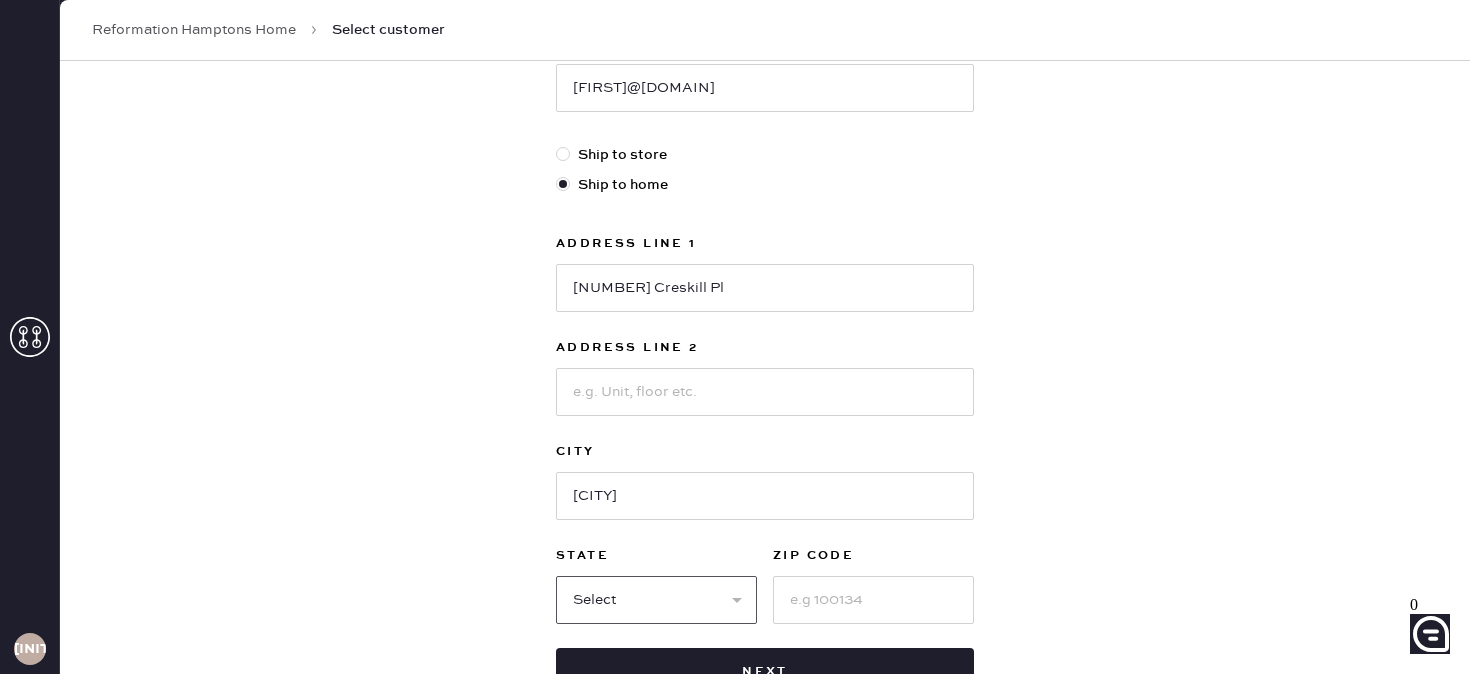 select on "NY" 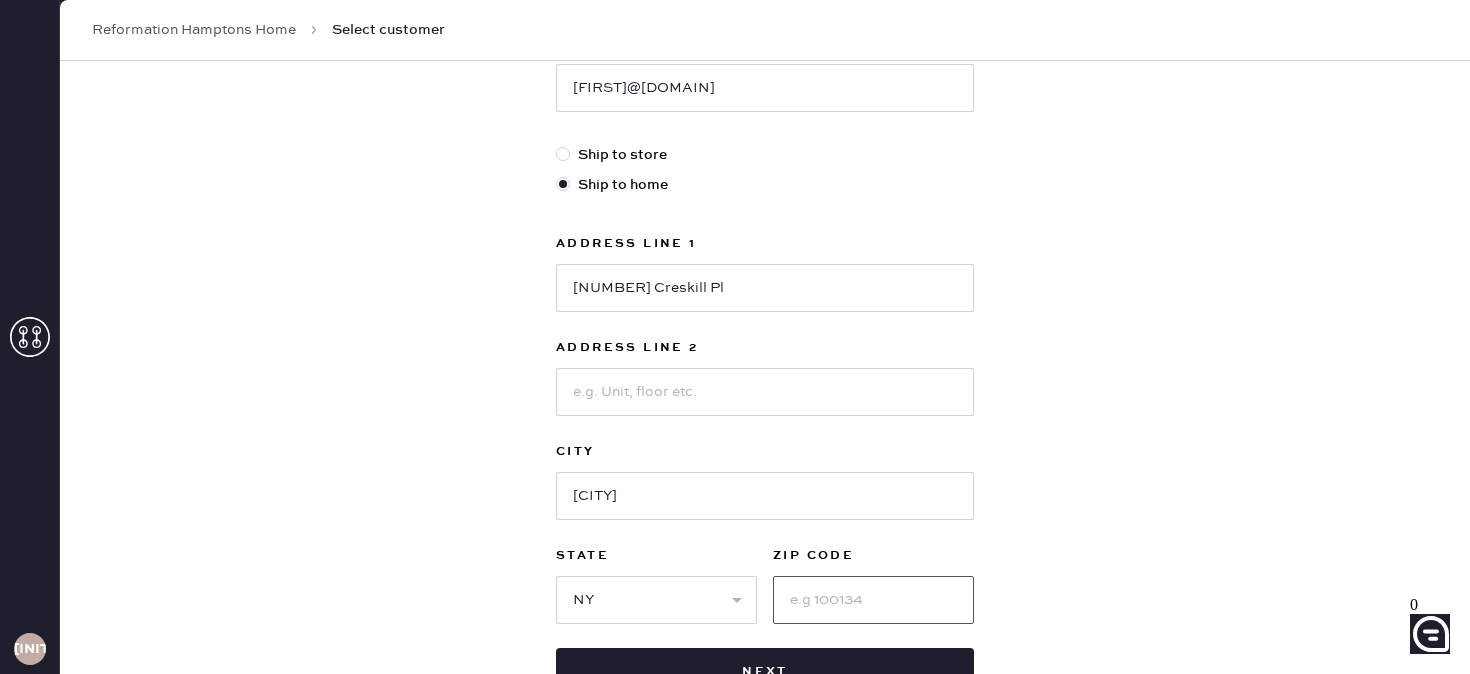 click at bounding box center (873, 600) 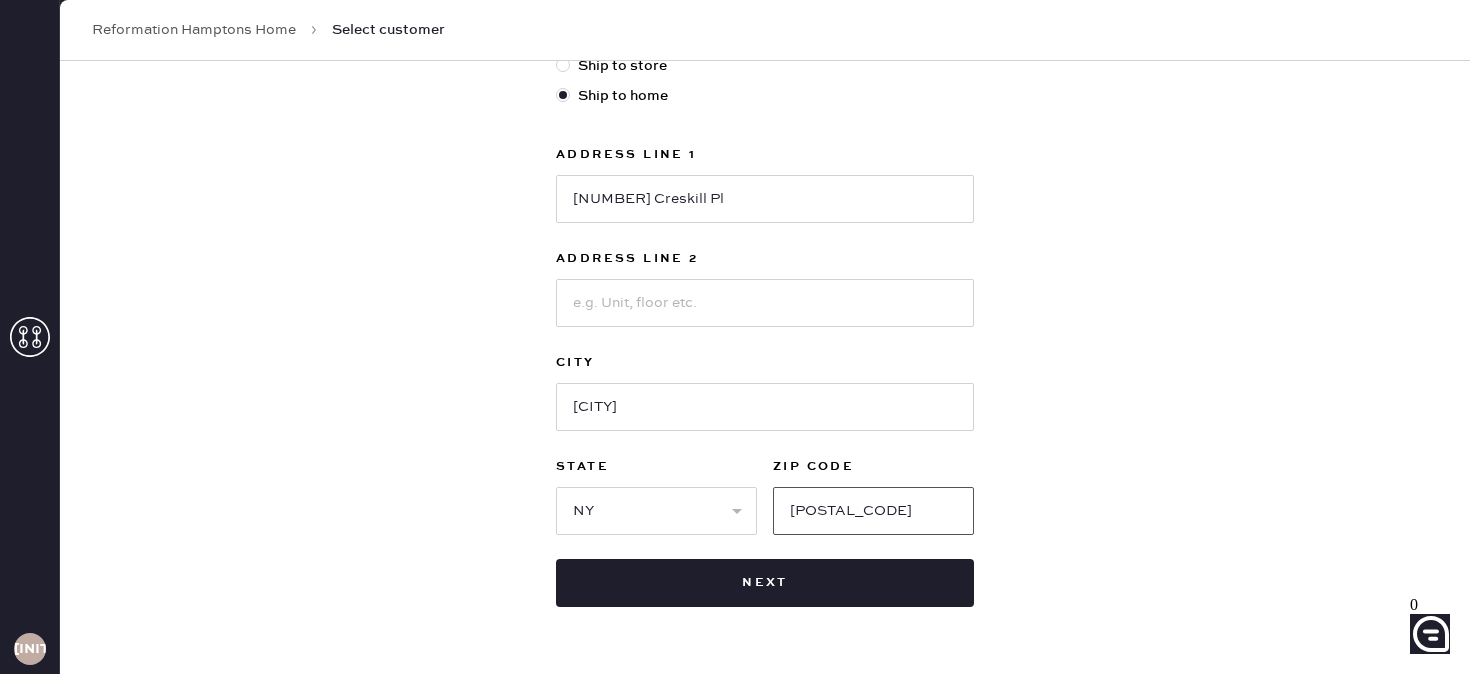 scroll, scrollTop: 564, scrollLeft: 0, axis: vertical 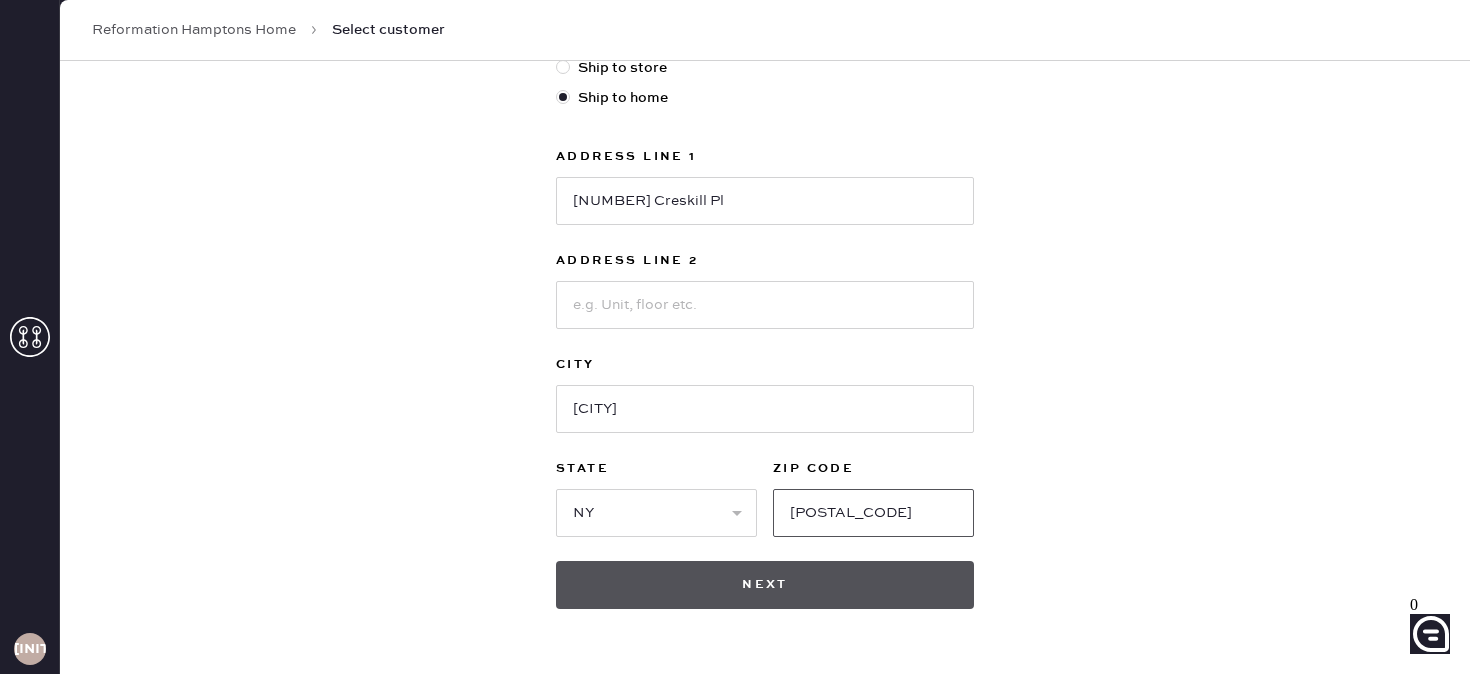 type on "[POSTAL_CODE]" 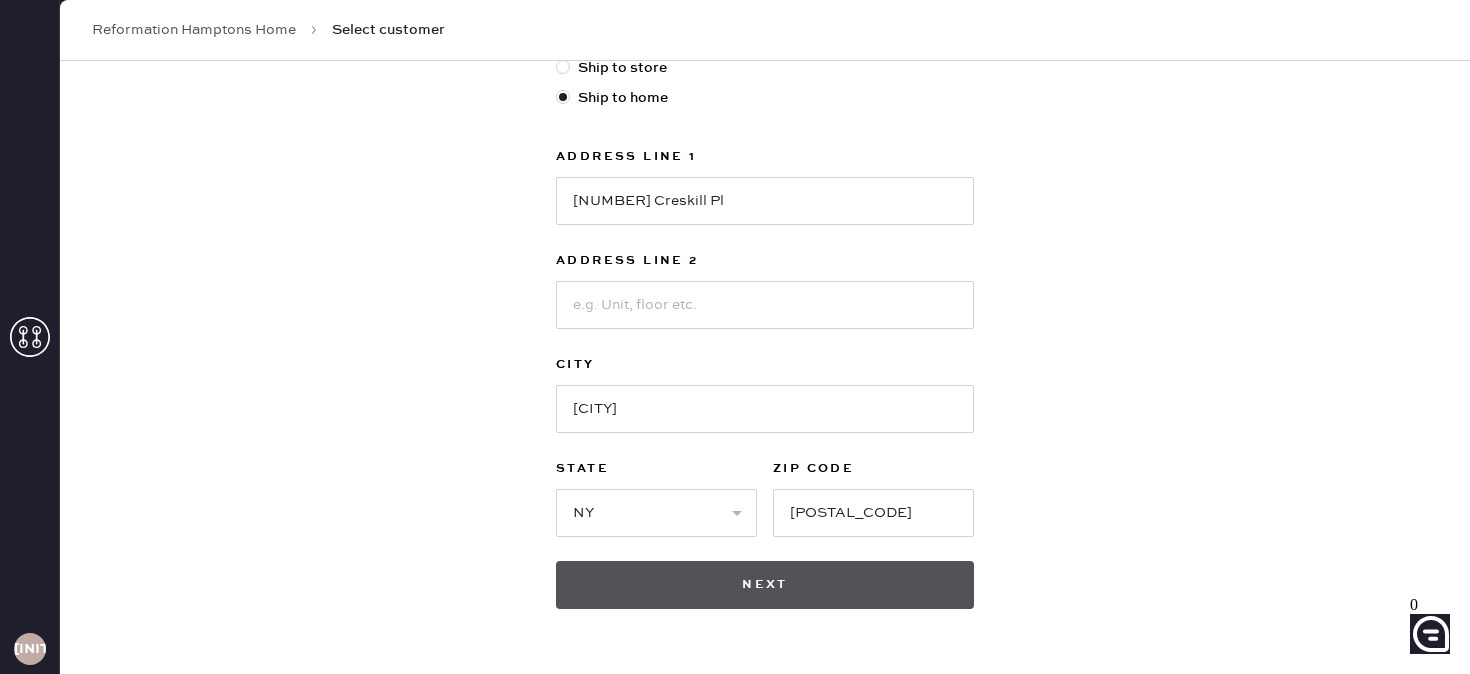 click on "Next" at bounding box center [765, 585] 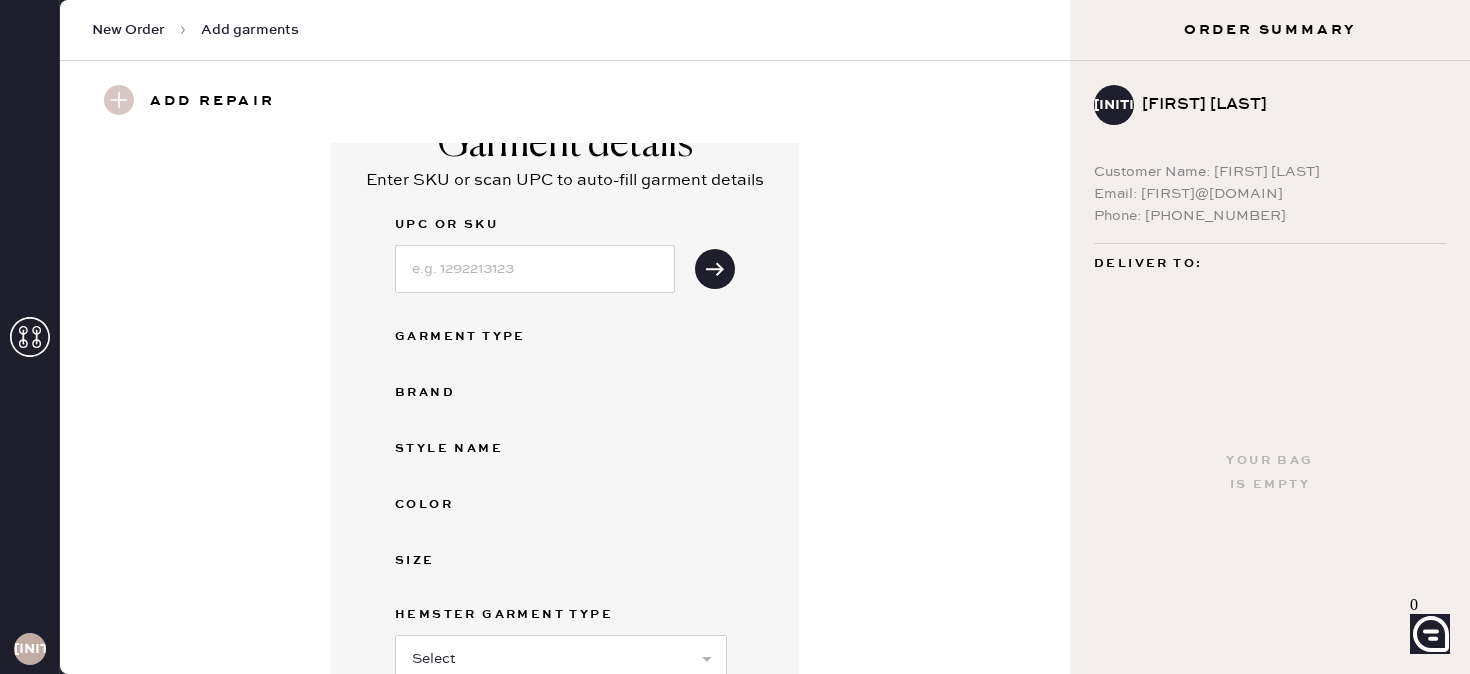 scroll, scrollTop: 73, scrollLeft: 0, axis: vertical 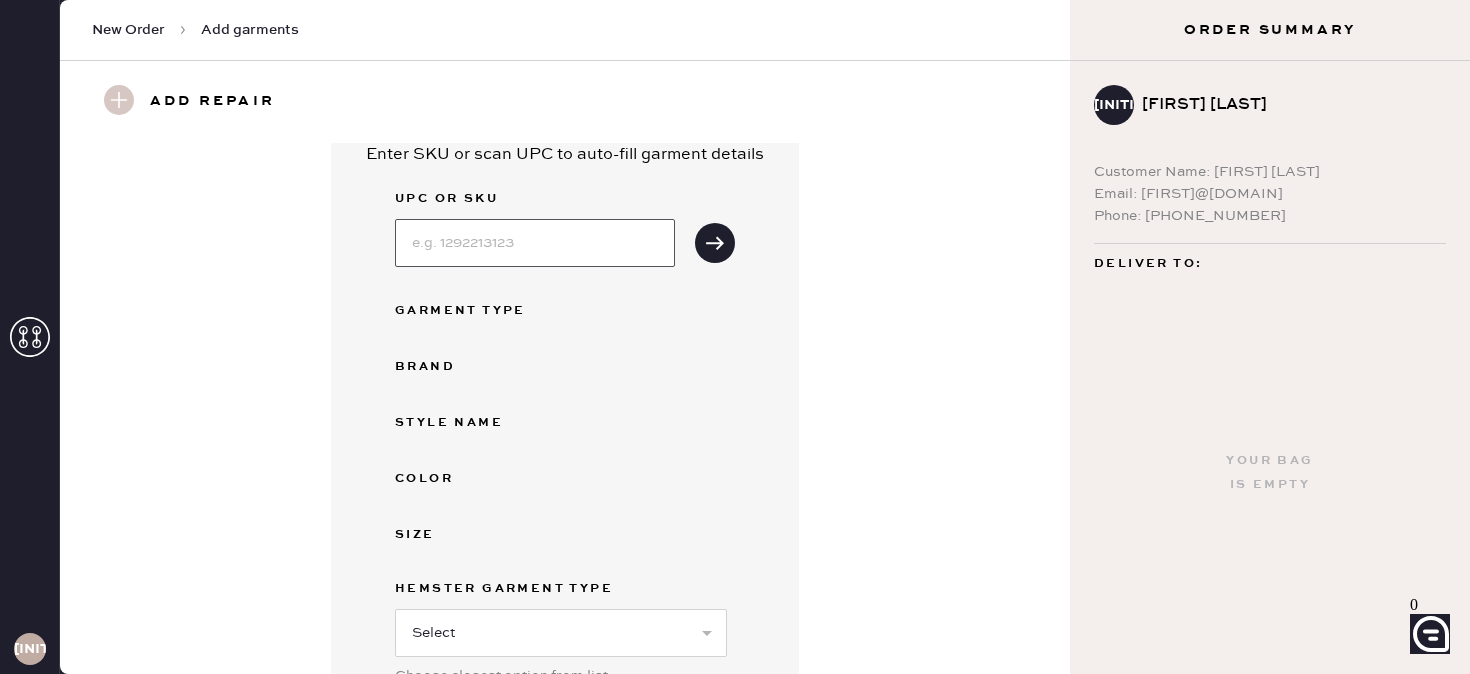 click at bounding box center (535, 243) 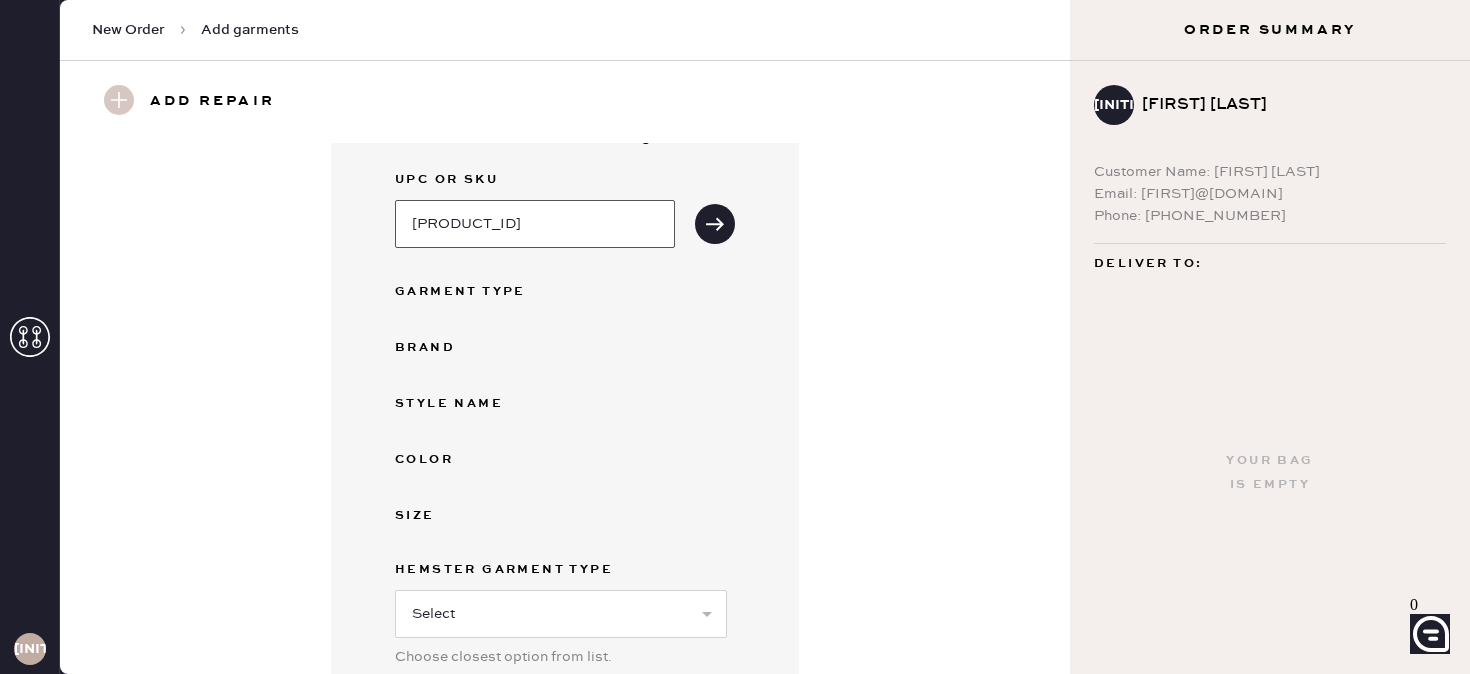 scroll, scrollTop: 94, scrollLeft: 0, axis: vertical 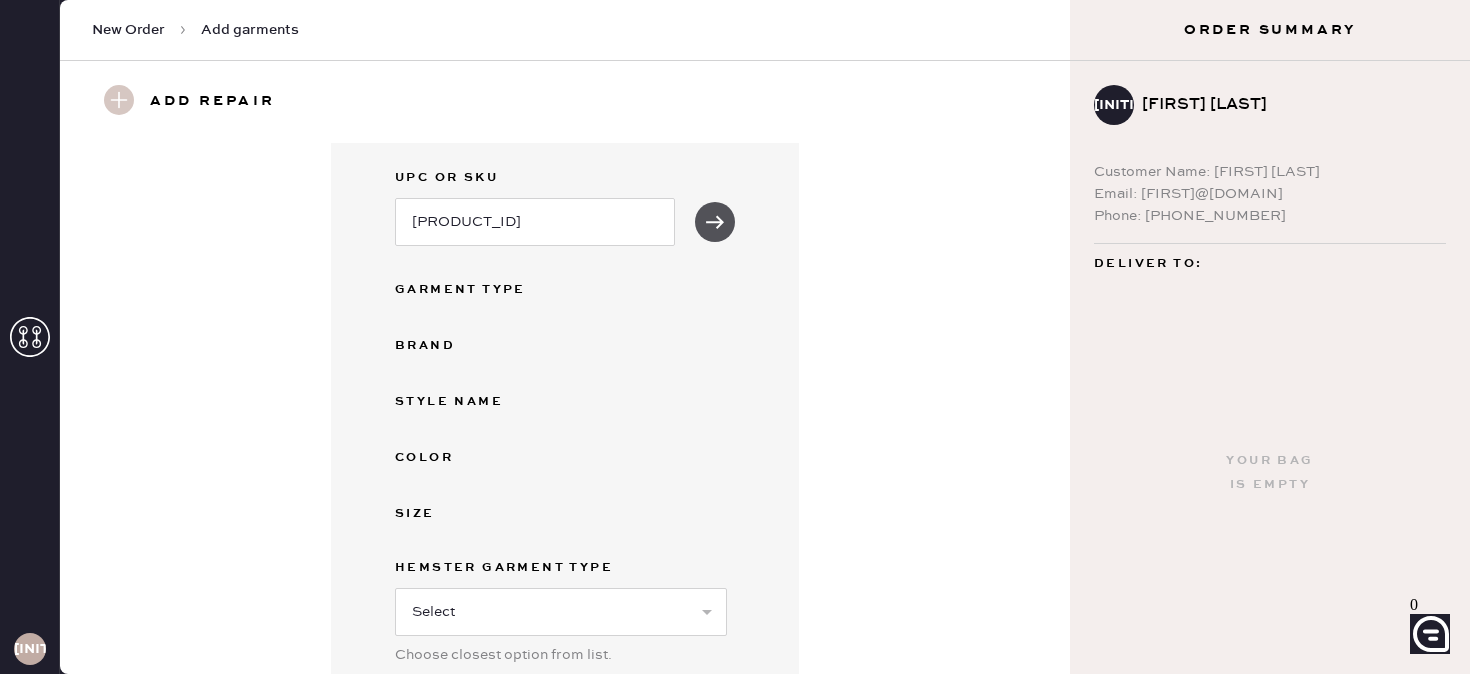 click at bounding box center (715, 222) 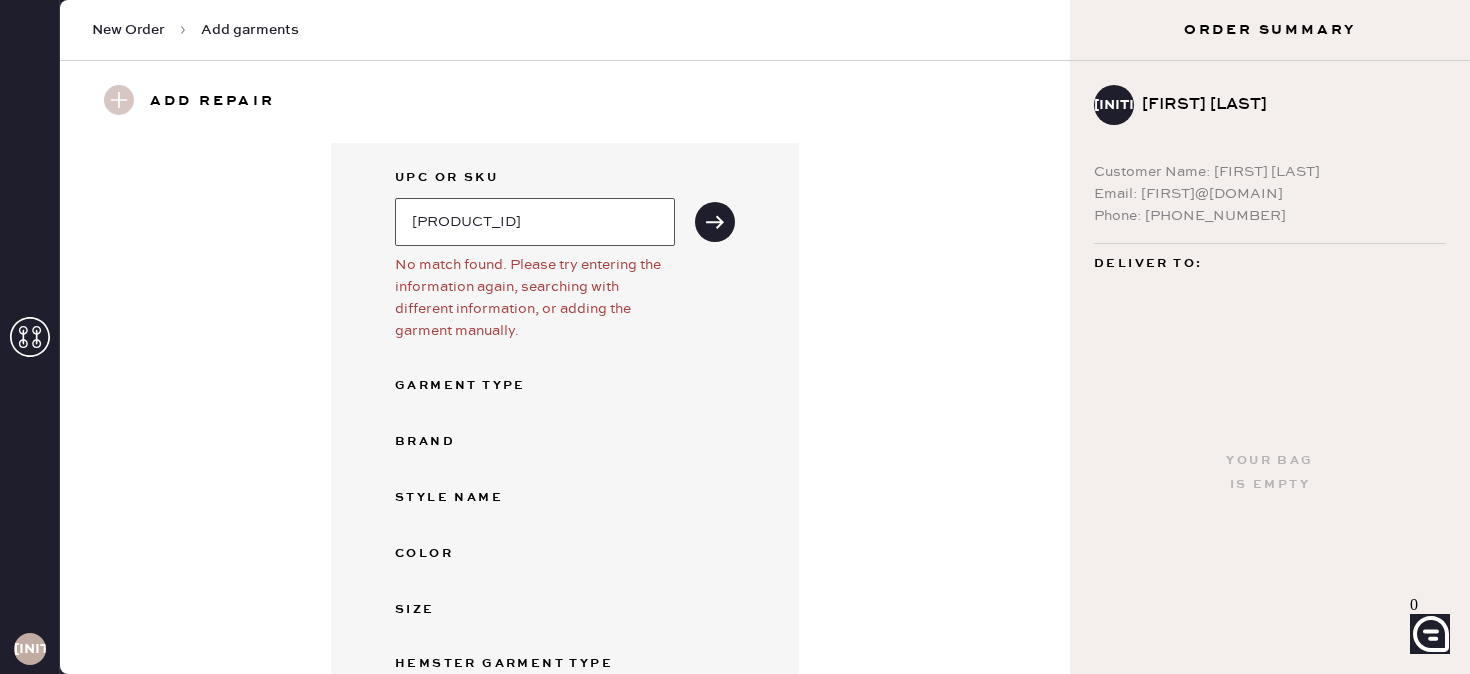 click on "[PRODUCT_ID]" at bounding box center [535, 222] 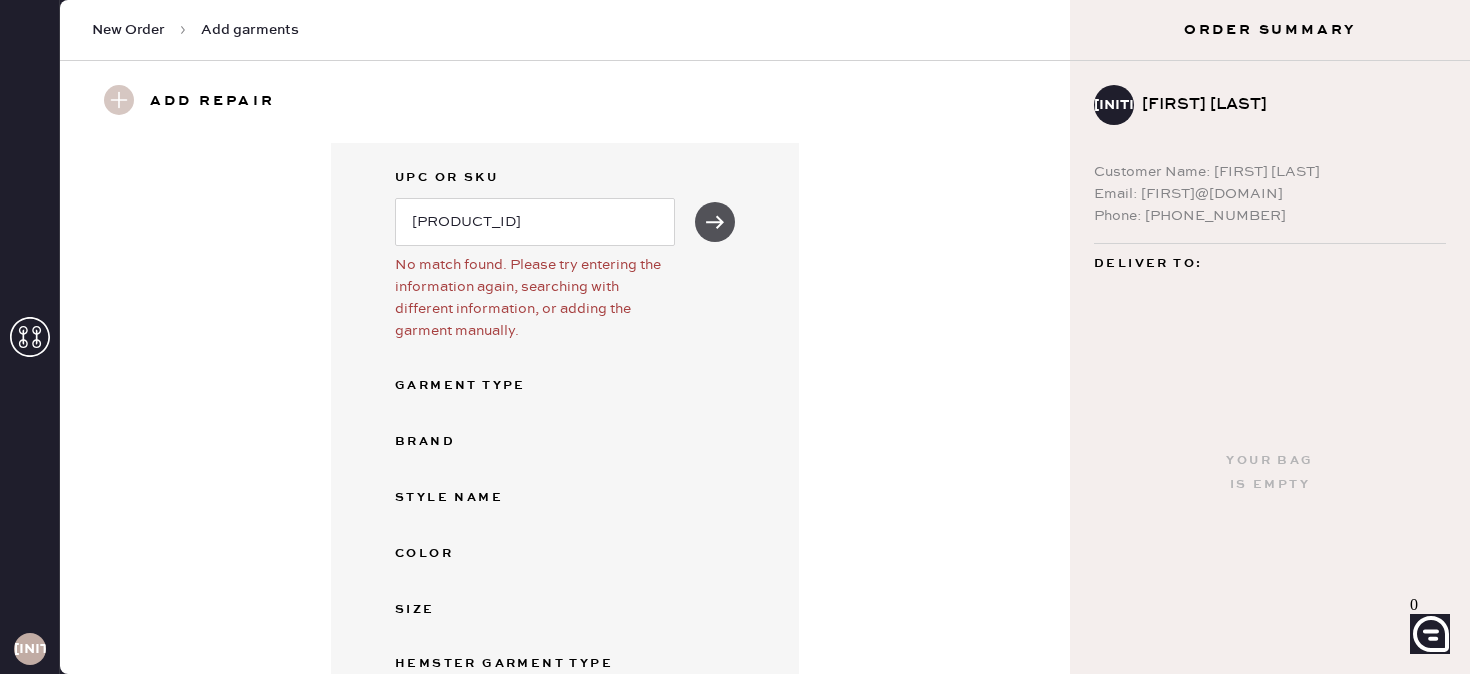 click at bounding box center [715, 222] 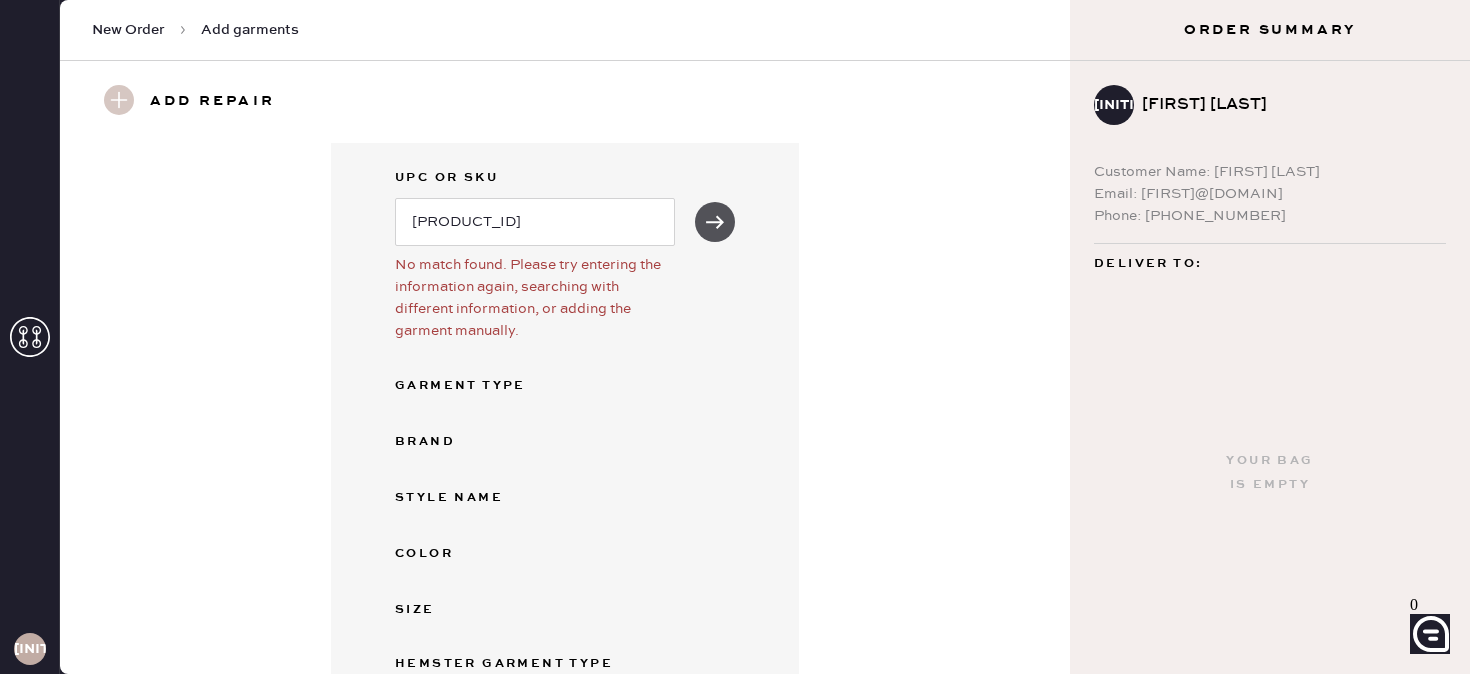 click at bounding box center (715, 221) 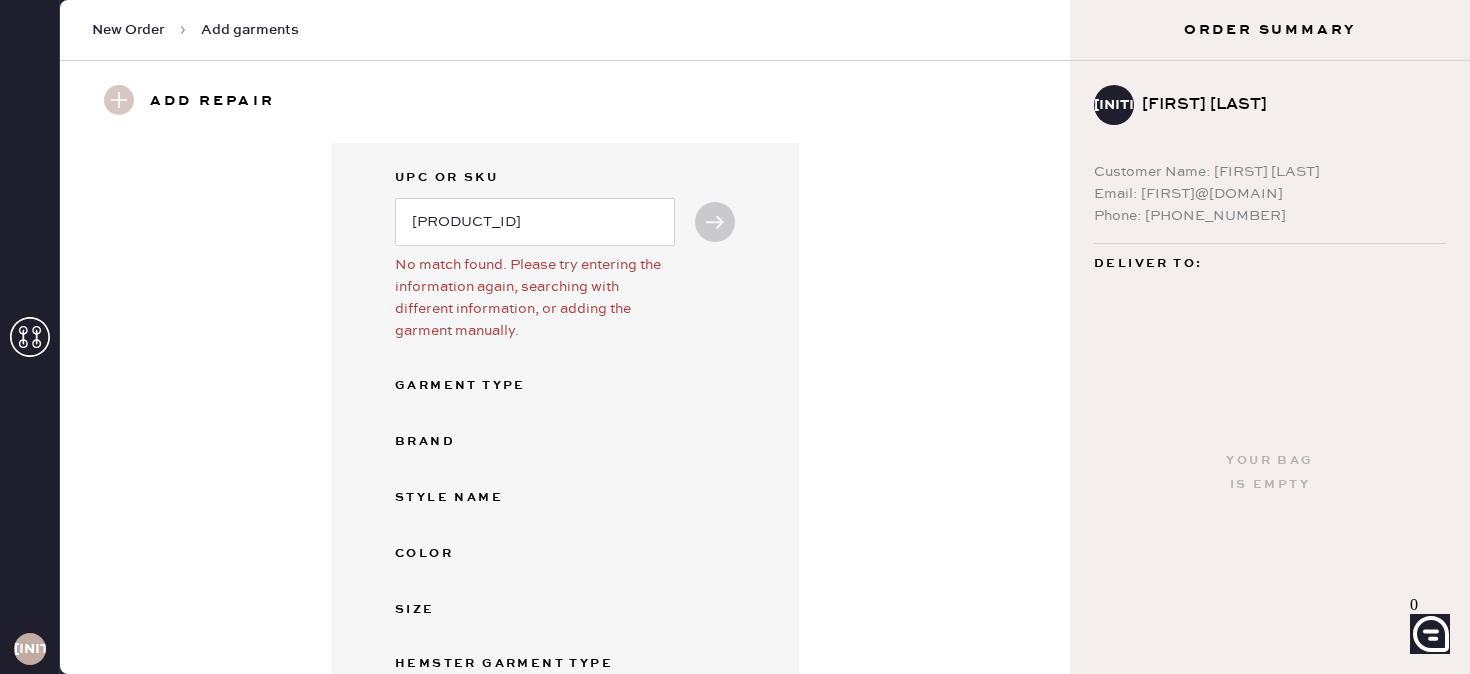 click at bounding box center [715, 221] 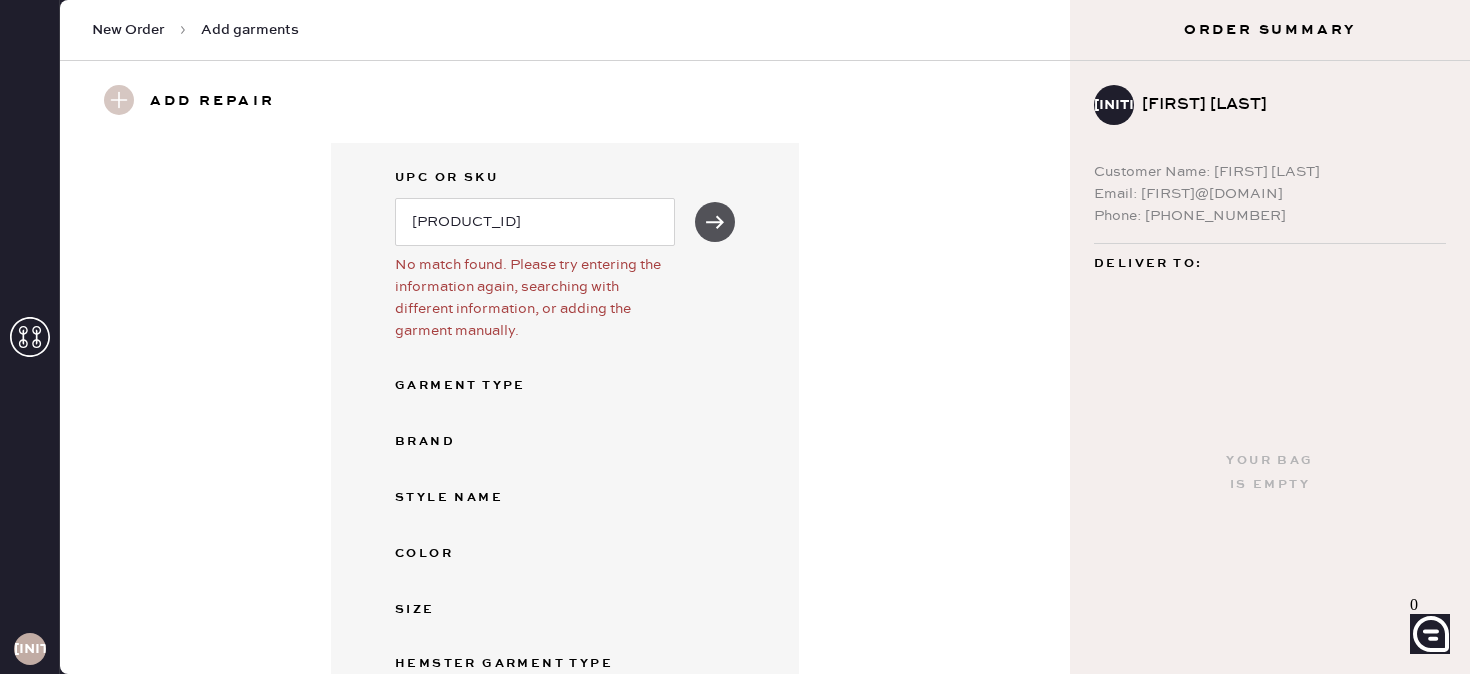 click at bounding box center [715, 221] 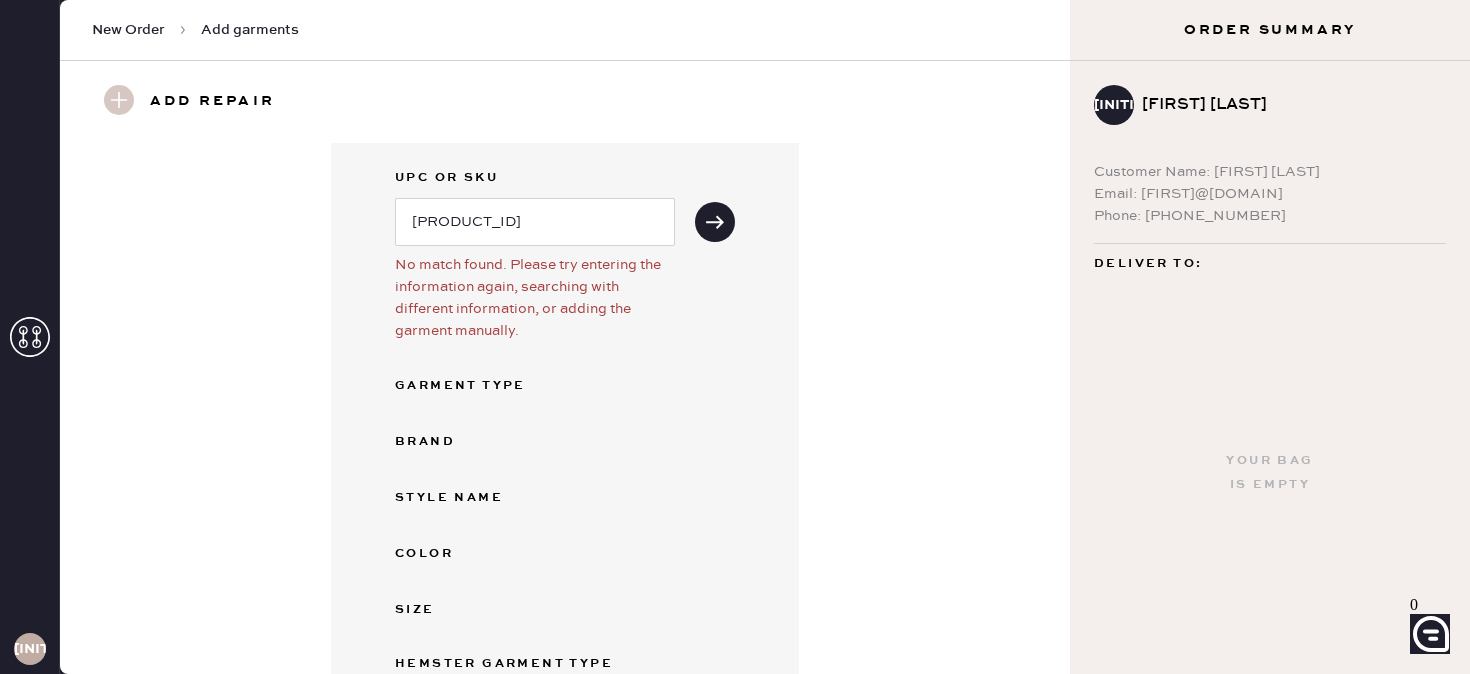 scroll, scrollTop: 126, scrollLeft: 0, axis: vertical 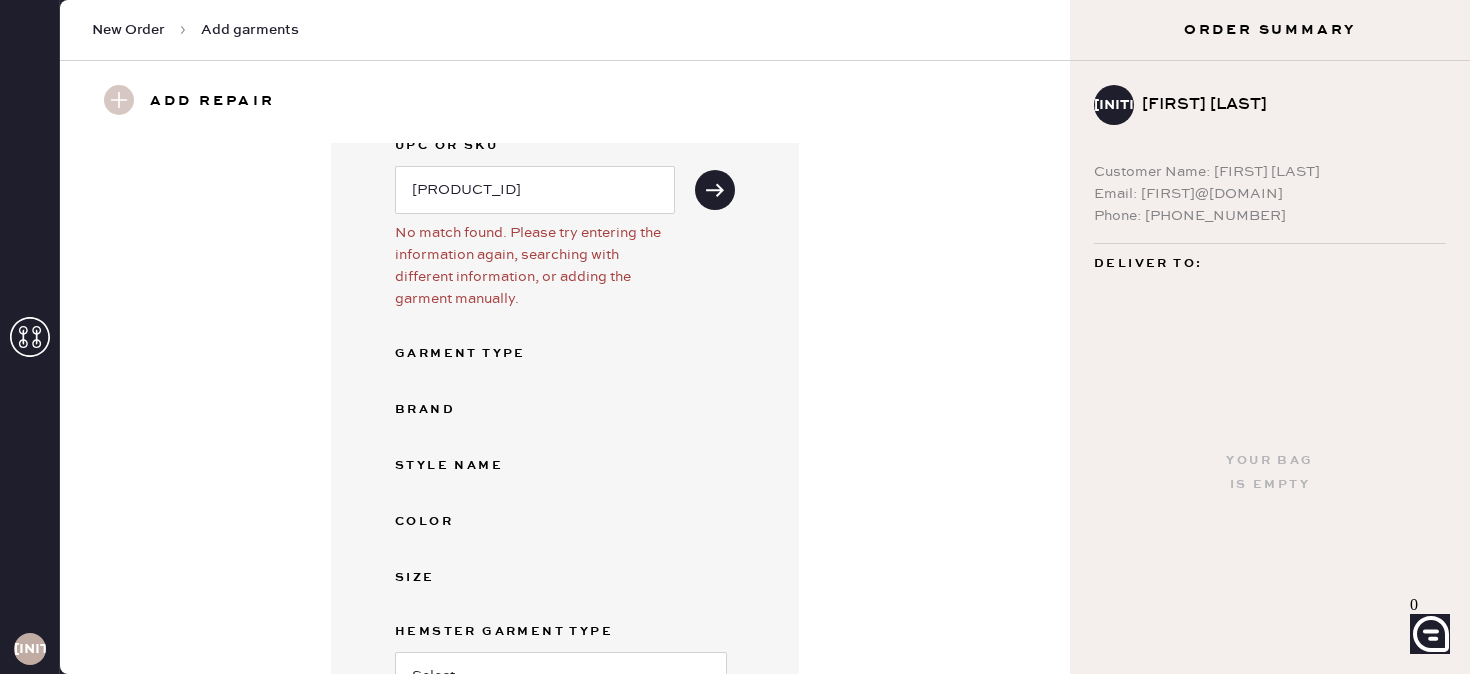 click on "No match found. Please try entering the information again, searching with different information, or adding the garment manually." at bounding box center [535, 266] 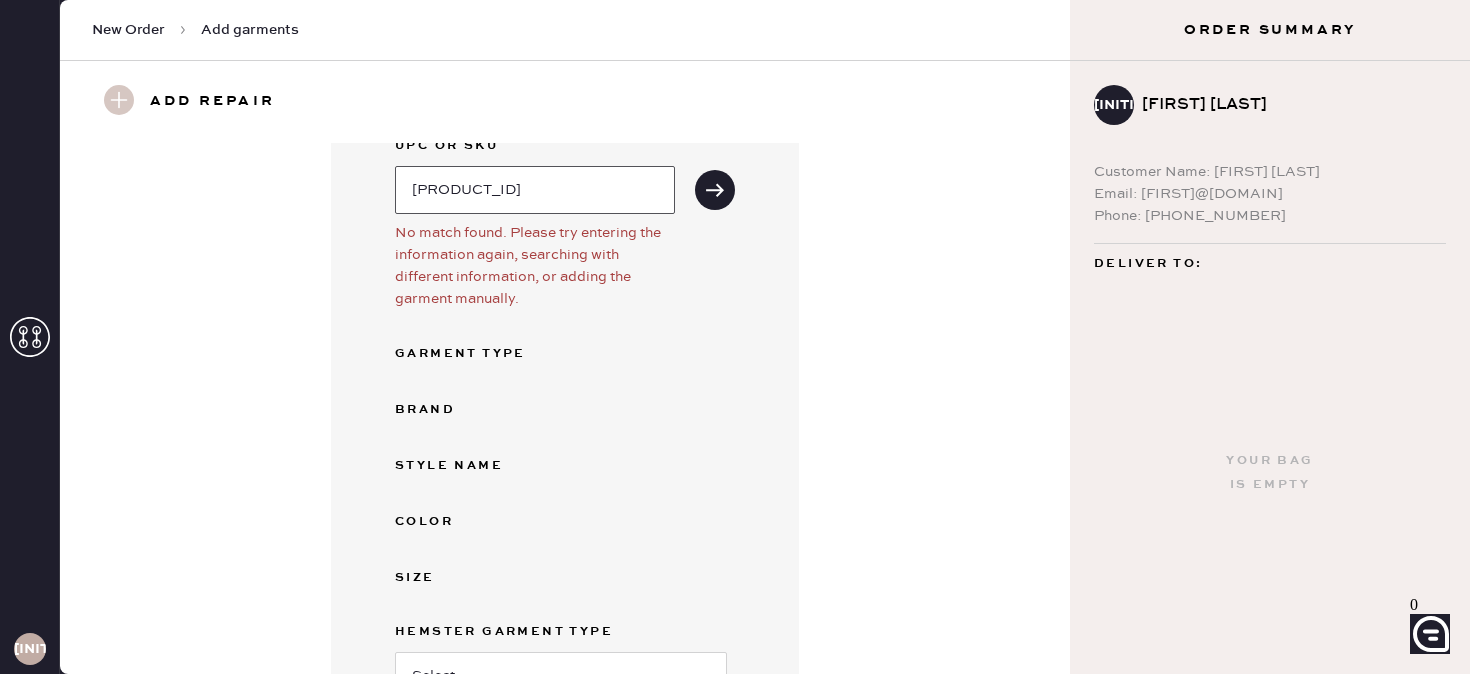 click on "[PRODUCT_ID]" at bounding box center [535, 190] 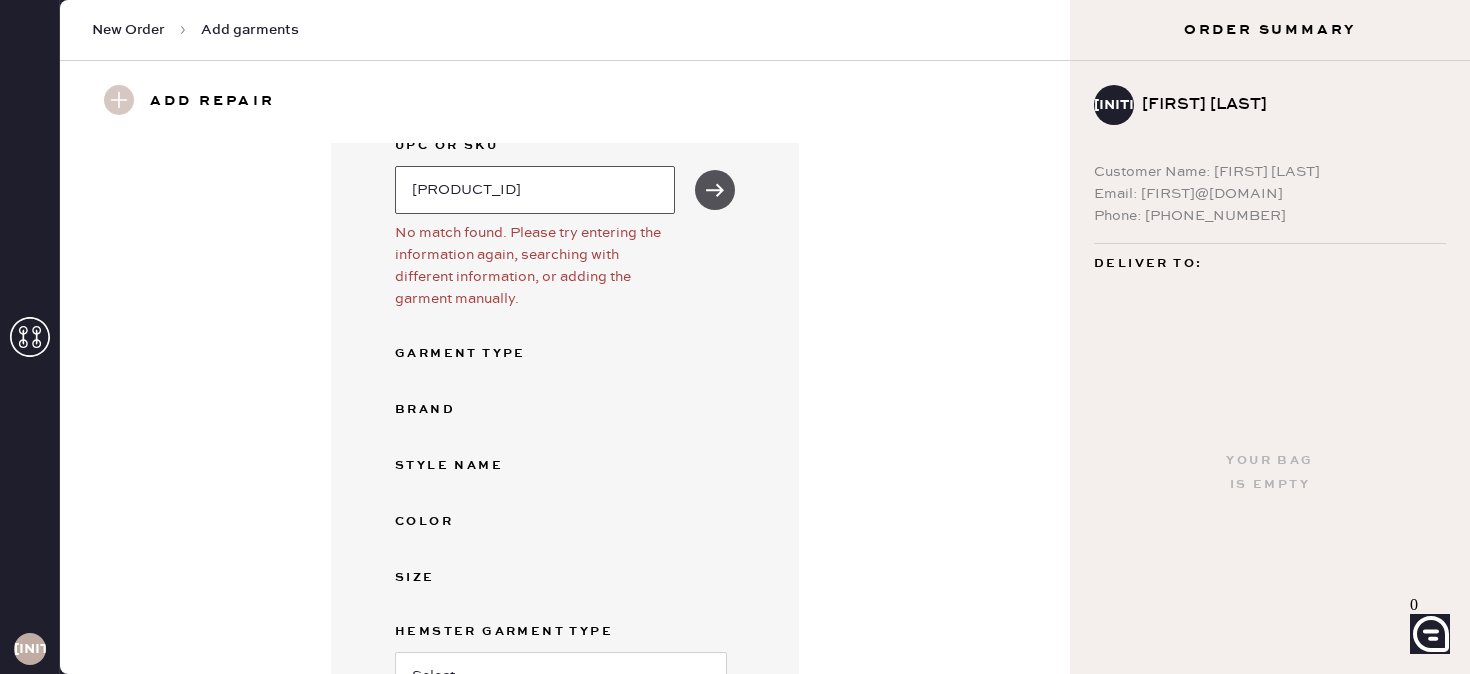 type on "[PRODUCT_ID]" 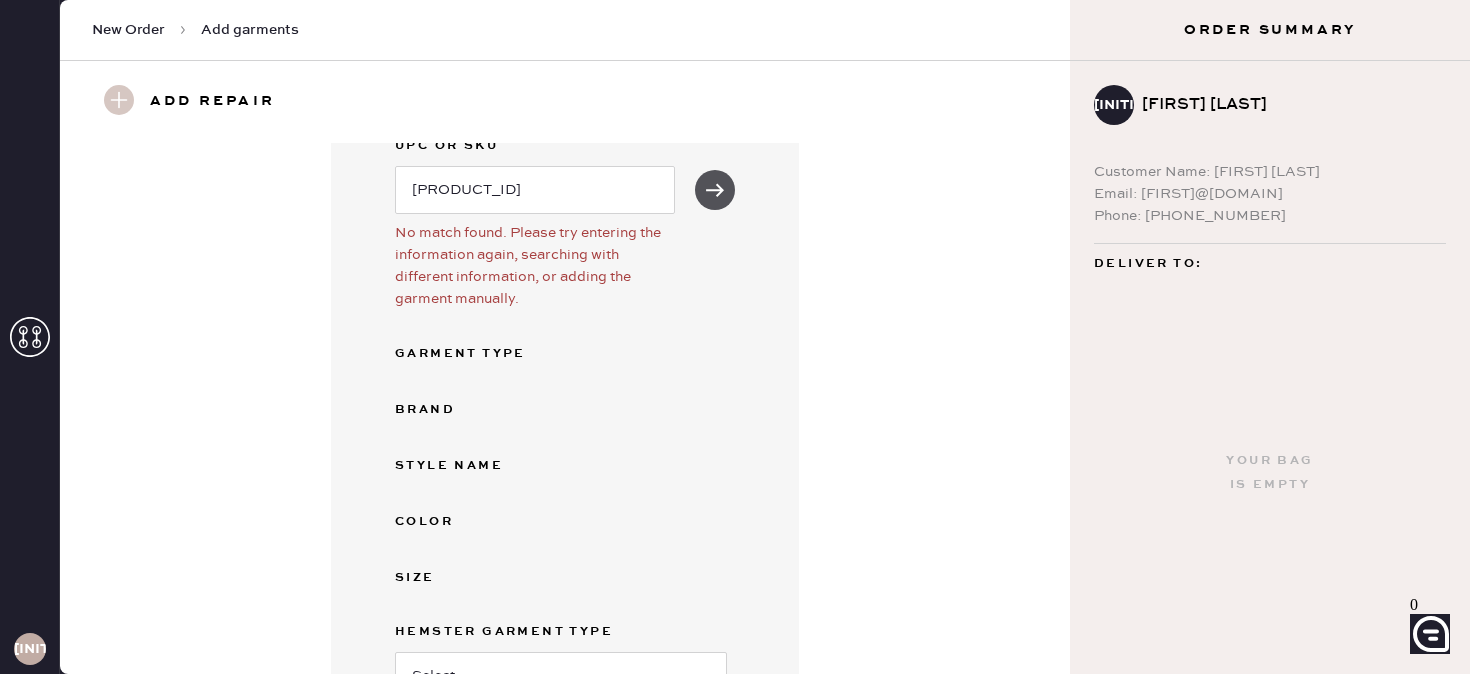 click at bounding box center [715, 190] 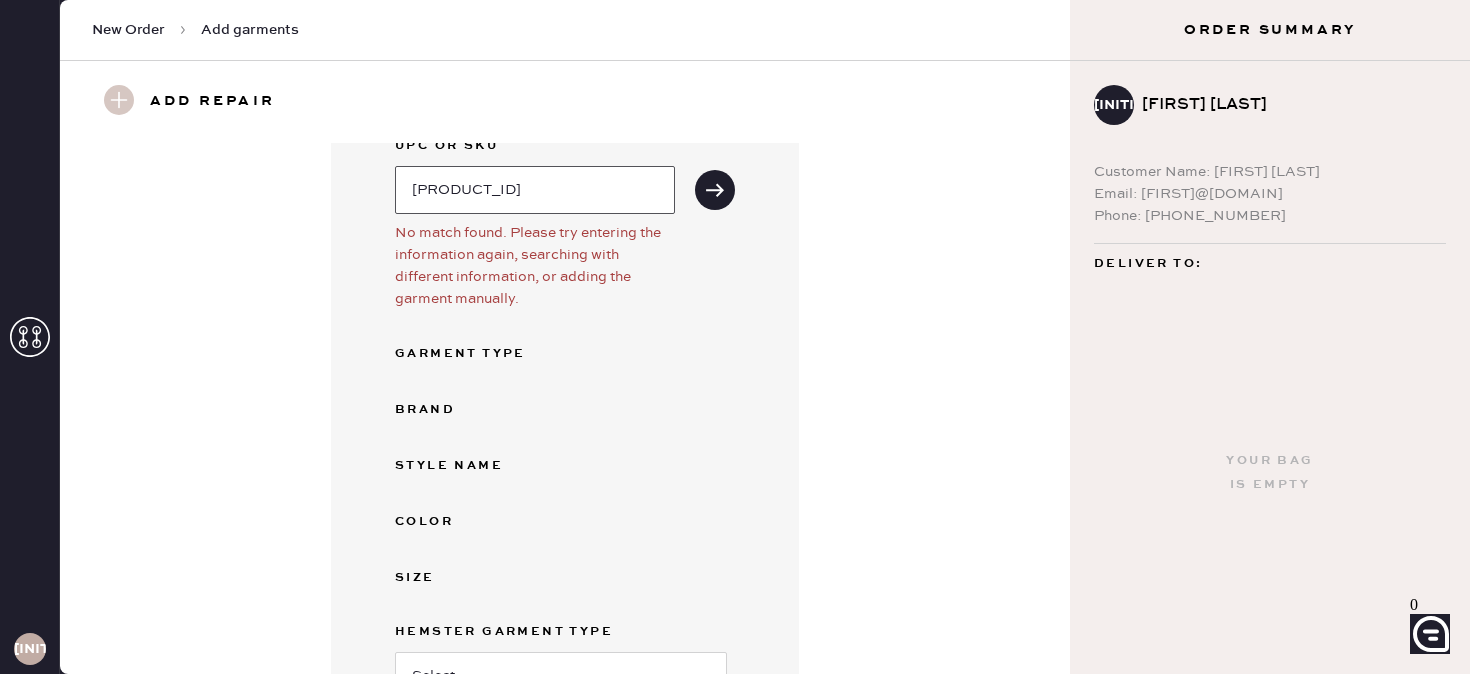 click on "[PRODUCT_ID]" at bounding box center [535, 190] 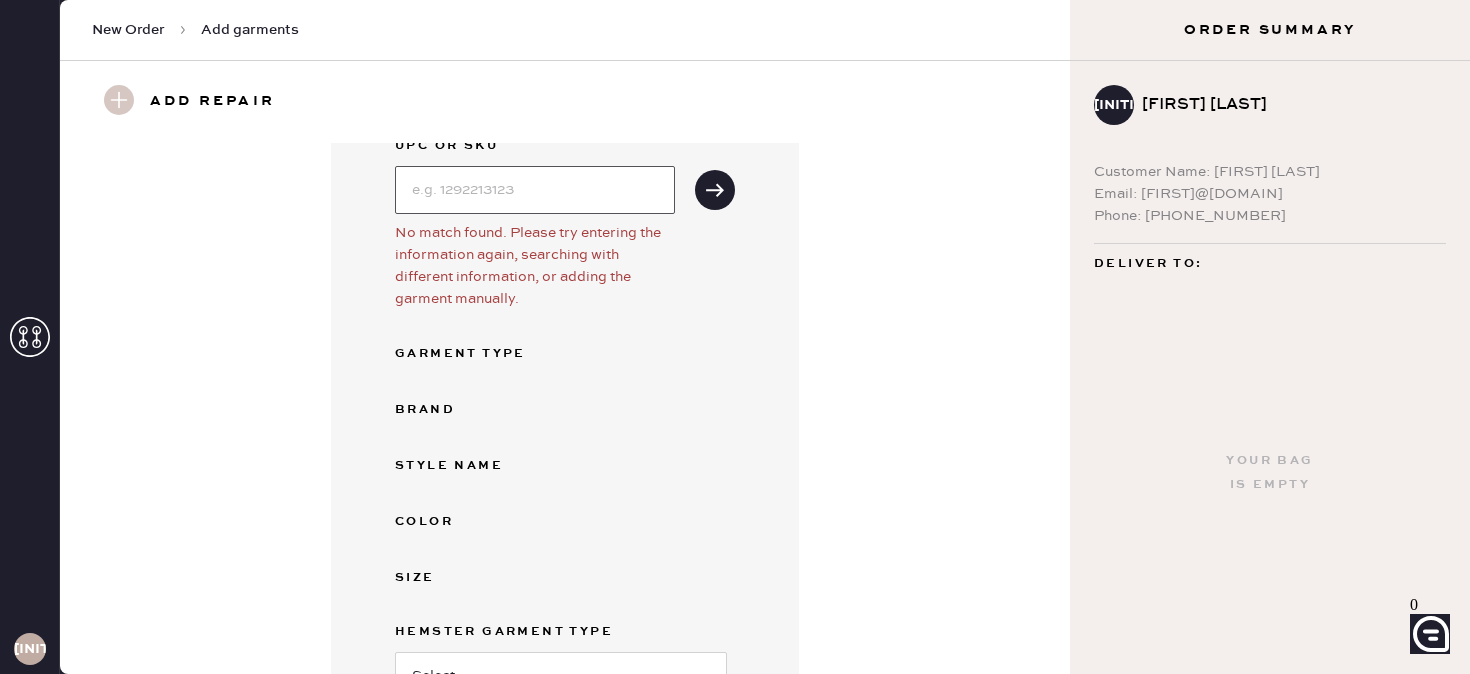 type 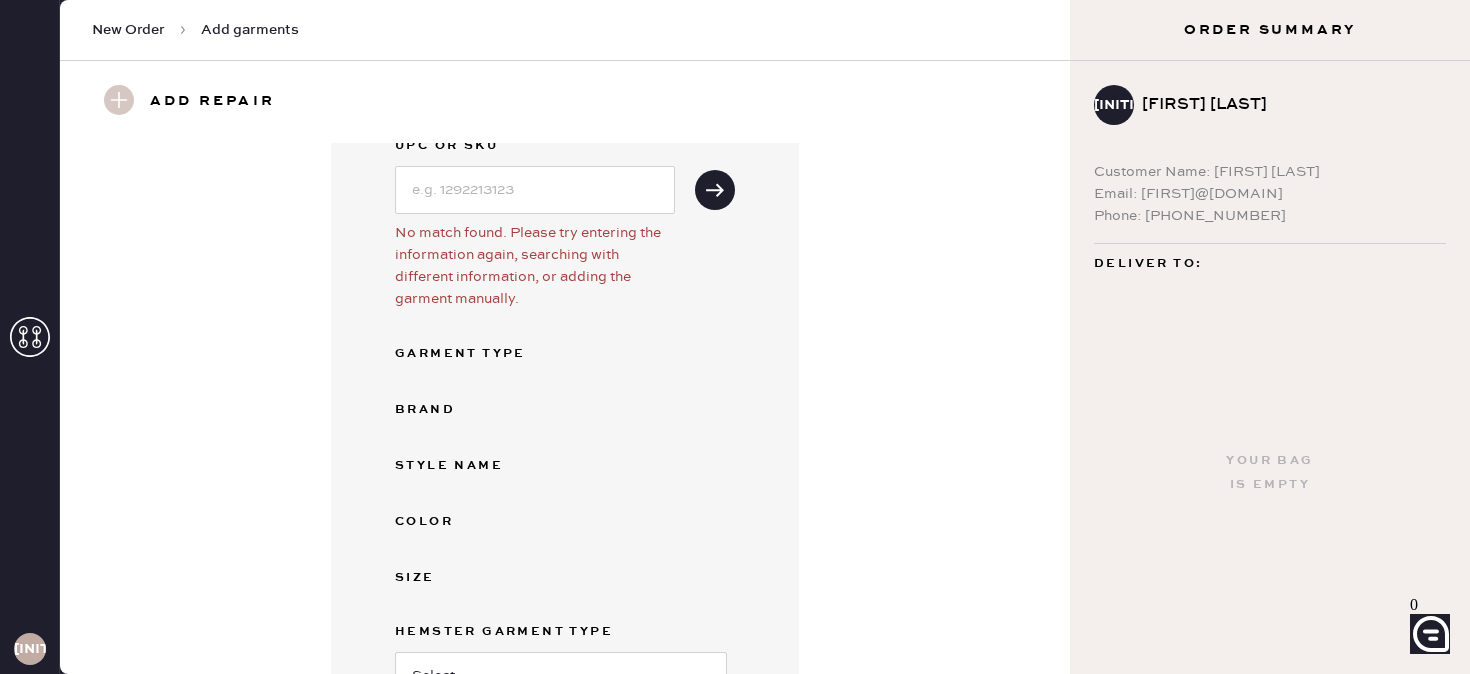 click on "Garment details Enter SKU or scan UPC to auto-fill garment details UPC or SKU No match found. Please try entering the information again, searching with different information, or adding the garment manually. Garment Type Brand Style name Color Size Hemster Garment Type Select Basic Skirt Jeans Leggings Pants Shorts Basic Sleeved Dress Basic Sleeveless Dress Basic Strap Dress Strap Jumpsuit Button Down Top Sleeved Top Sleeveless Top Choose closest option from list. Original Order Number Add manually instead" at bounding box center [565, 462] 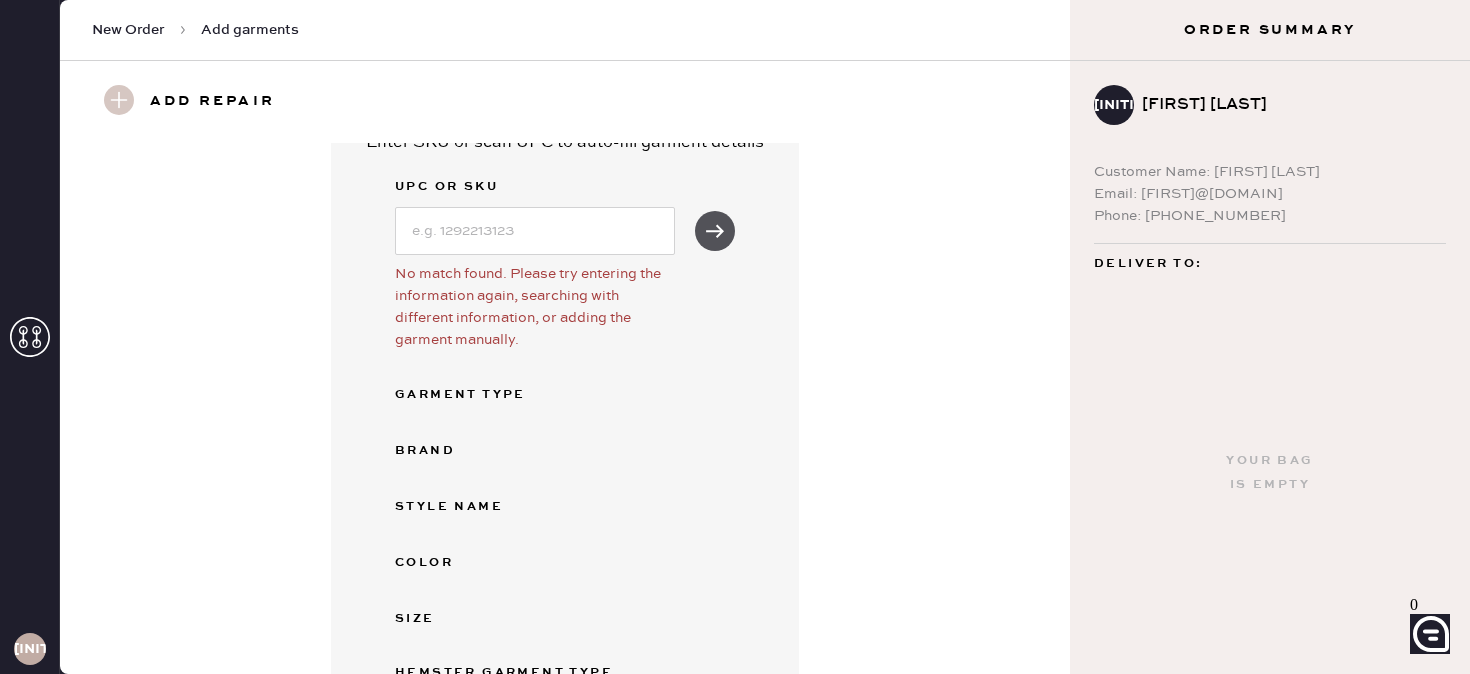 click at bounding box center [715, 231] 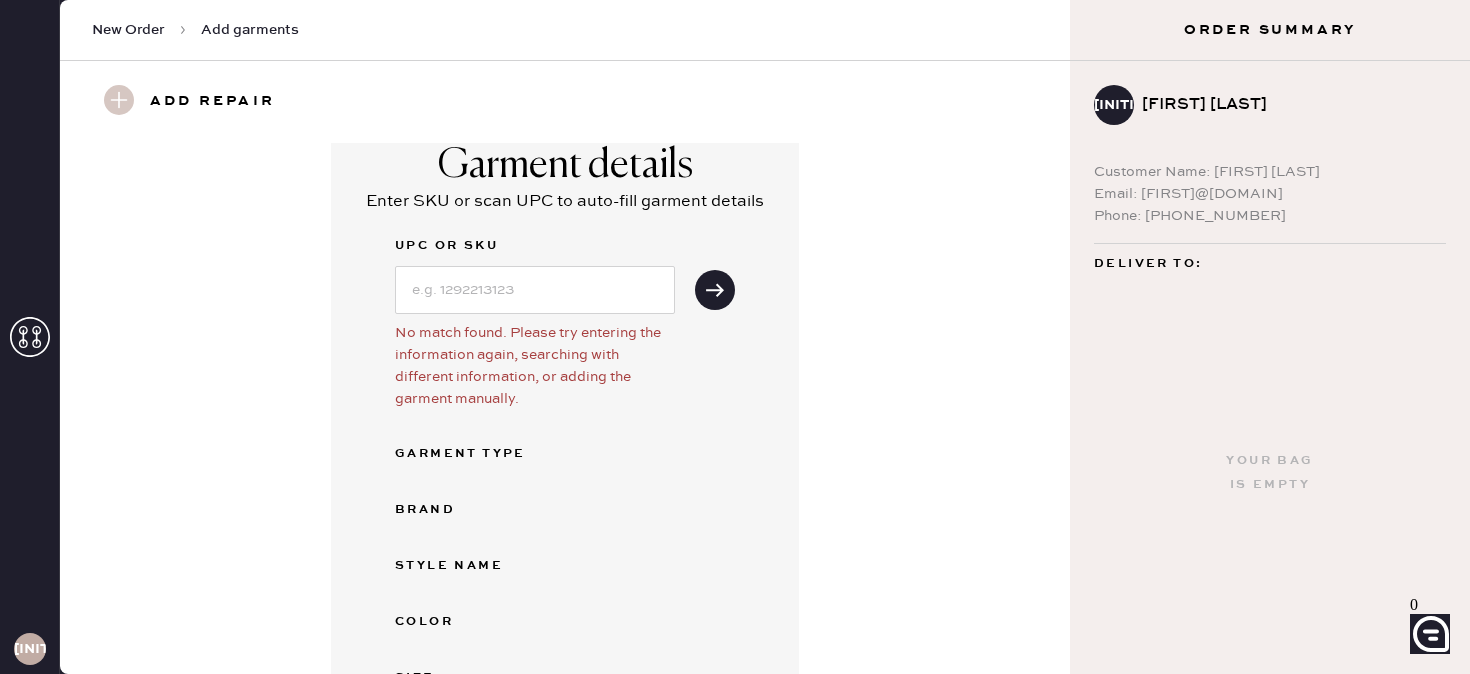 scroll, scrollTop: 27, scrollLeft: 0, axis: vertical 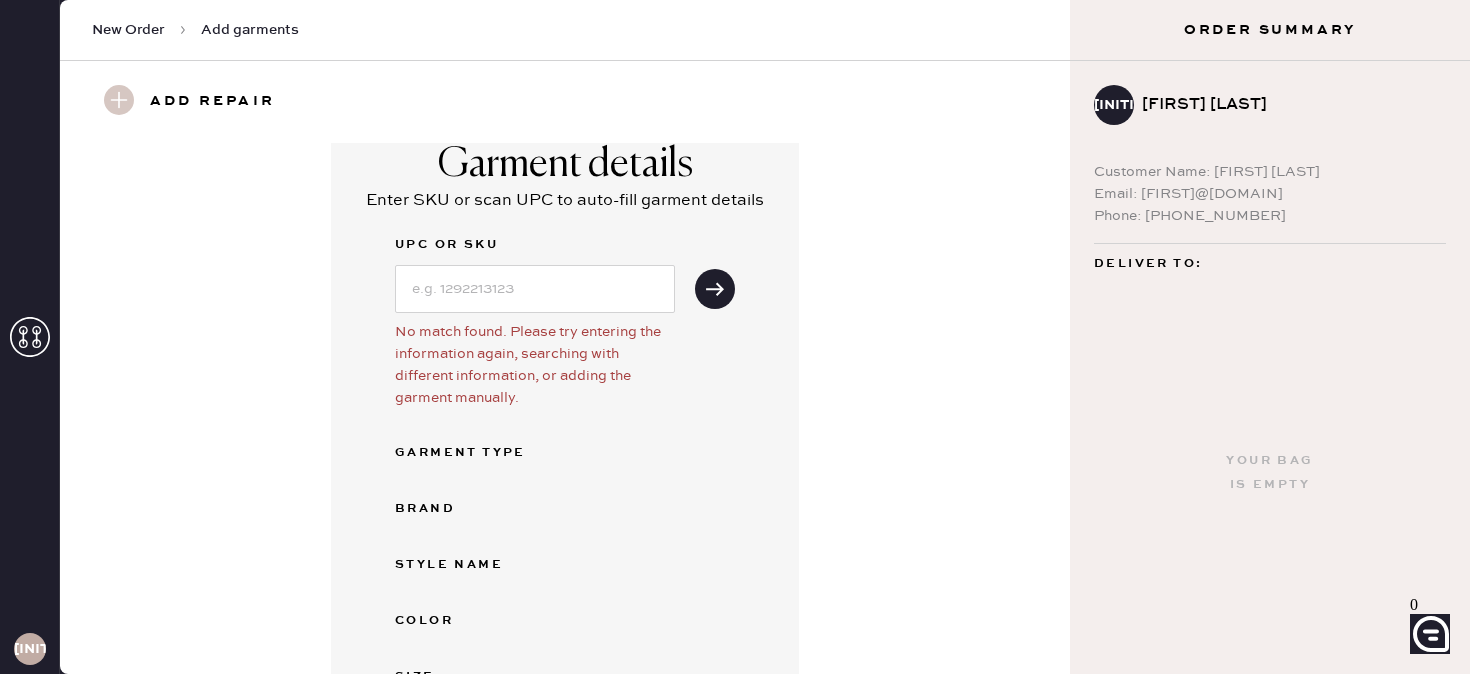 click on "UPC or SKU No match found. Please try entering the information again, searching with different information, or adding the garment manually. Garment Type Brand Style name Color Size Hemster Garment Type Select Basic Skirt Jeans Leggings Pants Shorts Basic Sleeved Dress Basic Sleeveless Dress Basic Strap Dress Strap Jumpsuit Button Down Top Sleeved Top Sleeveless Top Choose closest option from list. Original Order Number" at bounding box center [565, 583] 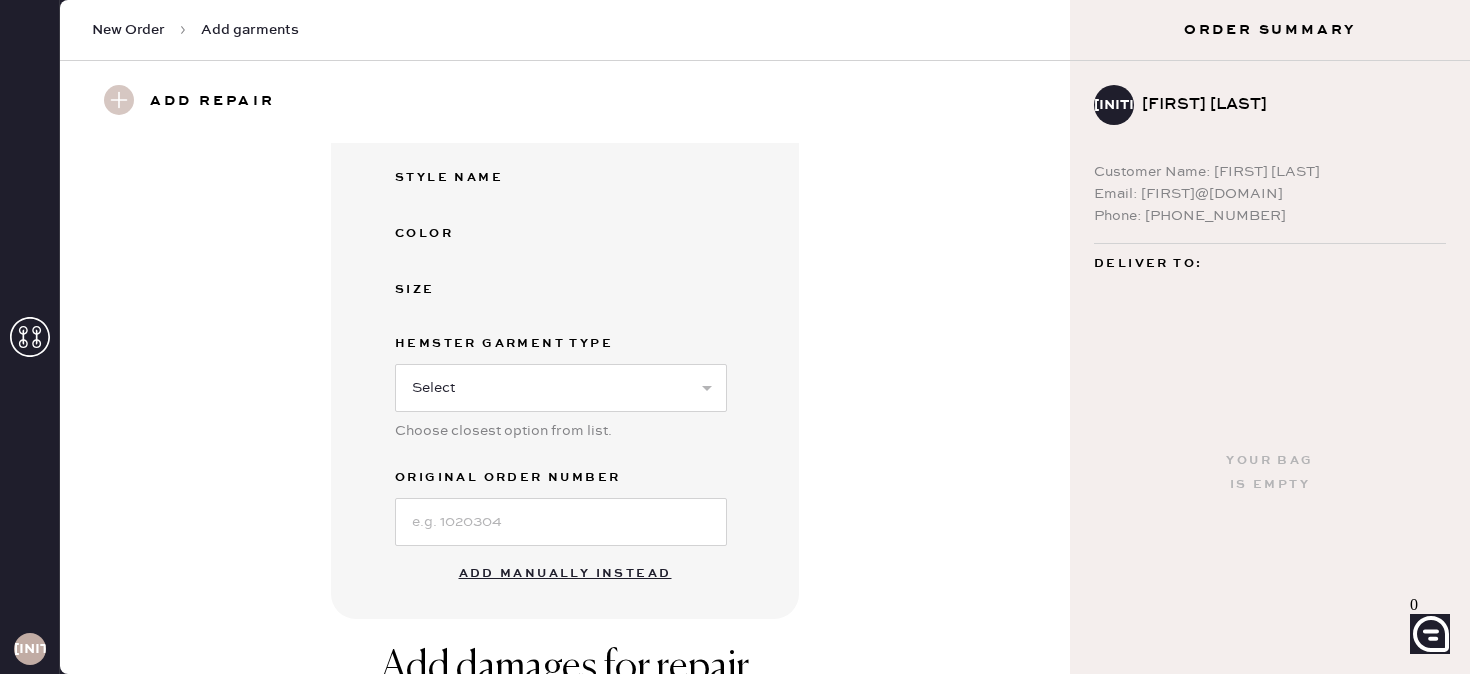 scroll, scrollTop: 430, scrollLeft: 0, axis: vertical 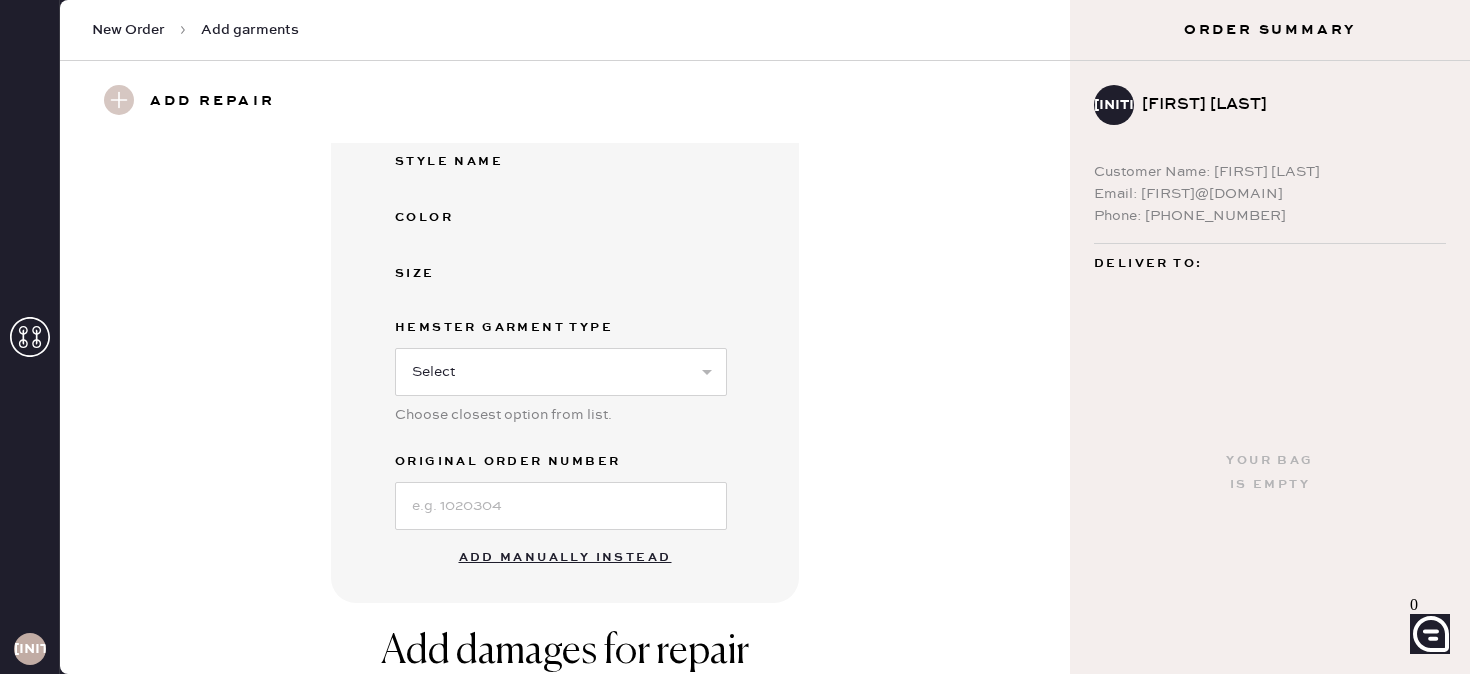 click on "Add manually instead" at bounding box center [565, 558] 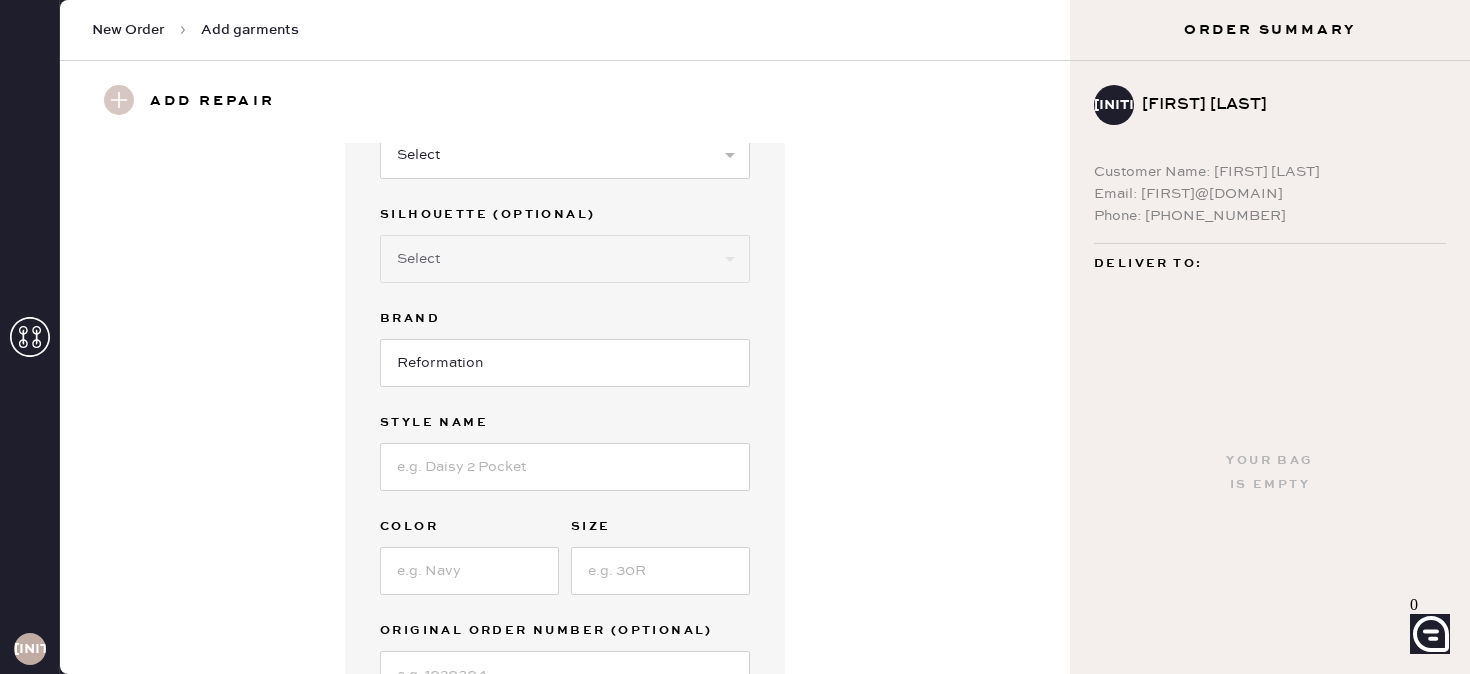 scroll, scrollTop: 0, scrollLeft: 0, axis: both 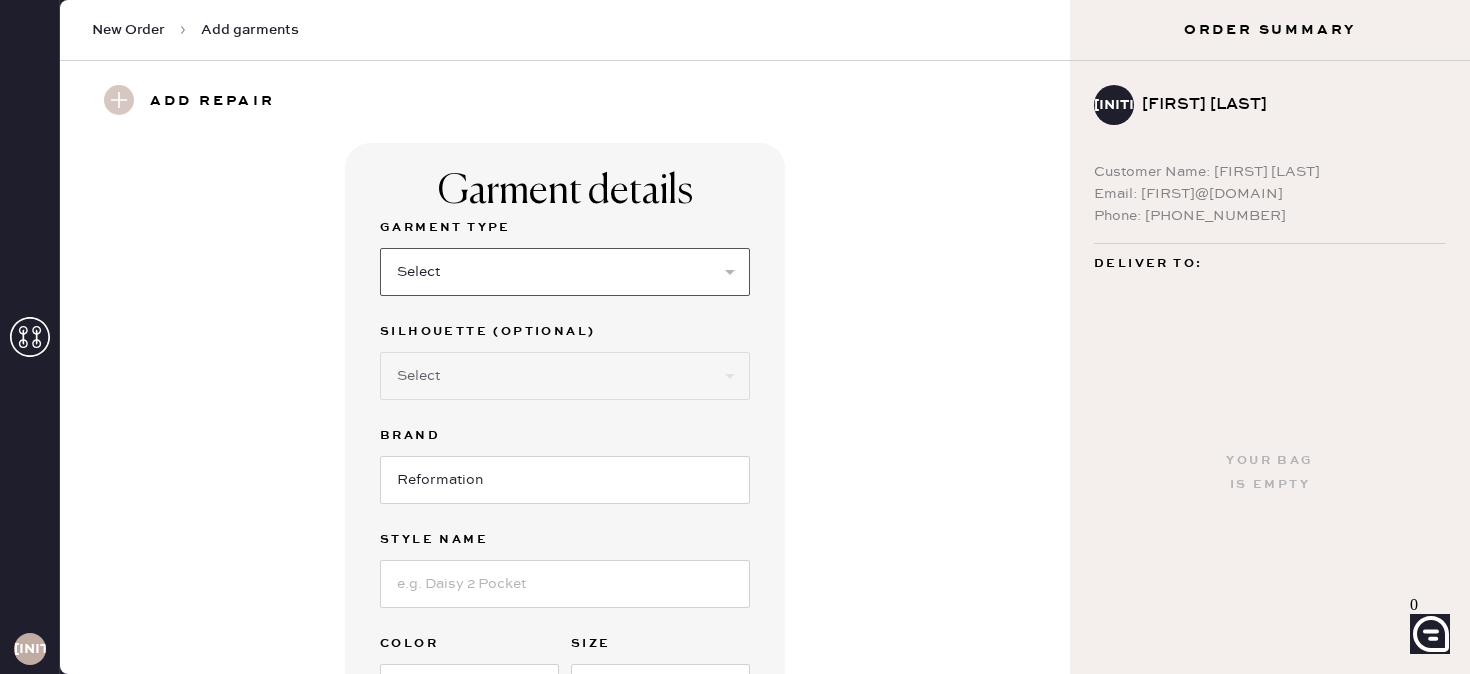 click on "Select Basic Skirt Jeans Leggings Pants Shorts Basic Sleeved Dress Basic Sleeveless Dress Basic Strap Dress Strap Jumpsuit Button Down Top Sleeved Top Sleeveless Top" at bounding box center [565, 272] 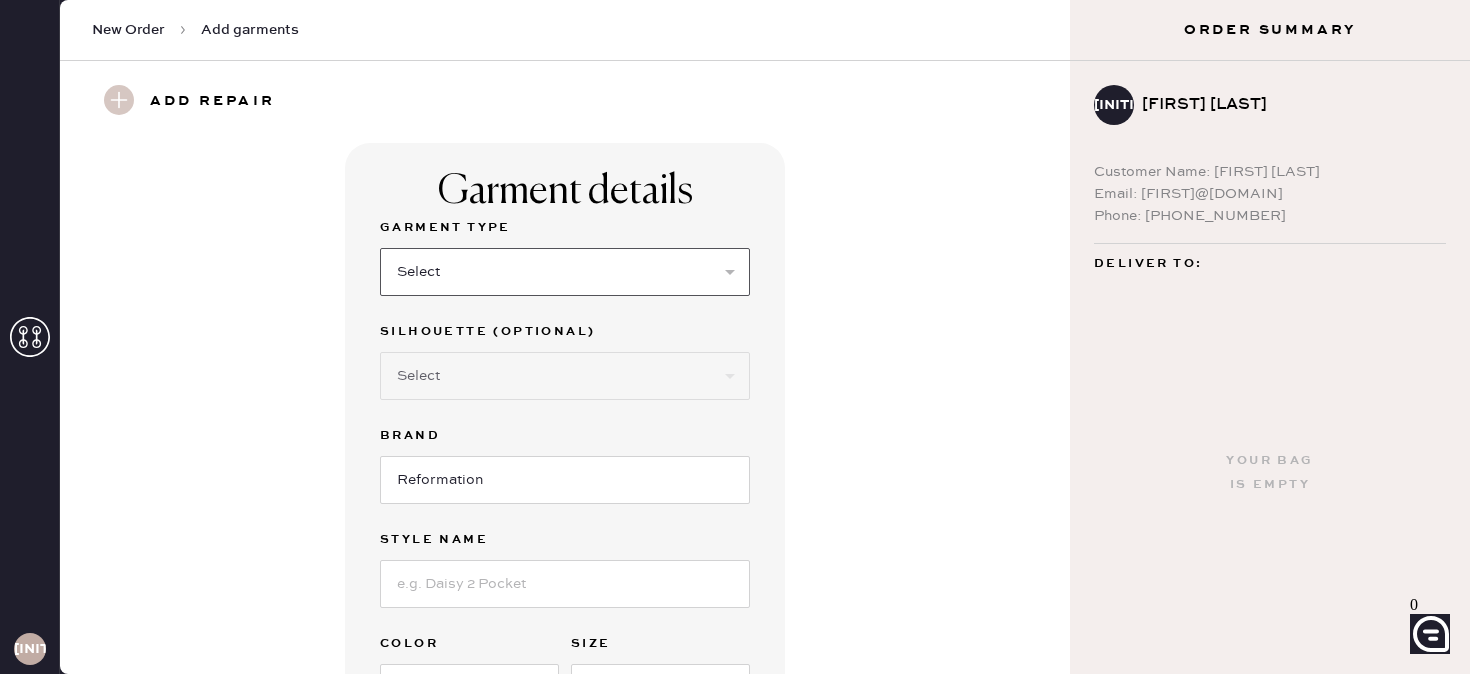 click on "Select Basic Skirt Jeans Leggings Pants Shorts Basic Sleeved Dress Basic Sleeveless Dress Basic Strap Dress Strap Jumpsuit Button Down Top Sleeved Top Sleeveless Top" at bounding box center (565, 272) 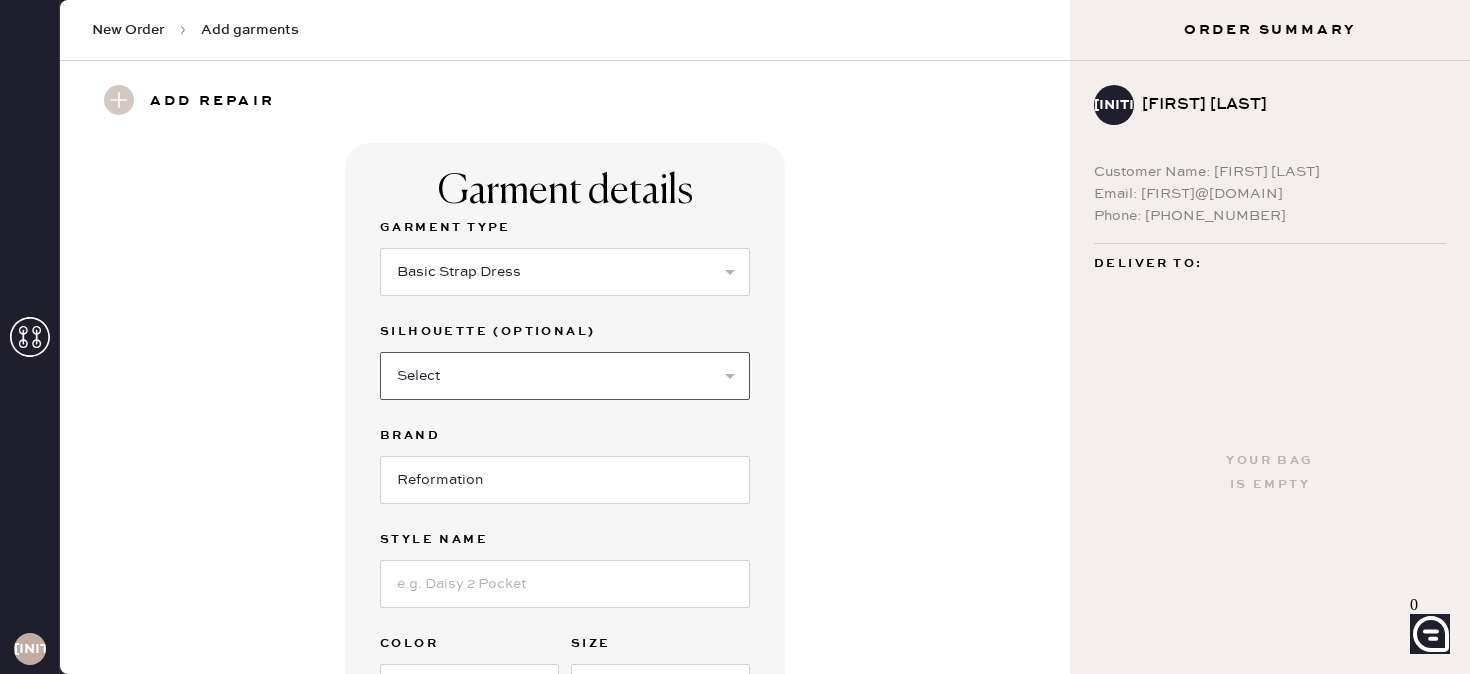 click on "Select Maxi Dress Midi Dress Mini Dress Other" at bounding box center [565, 376] 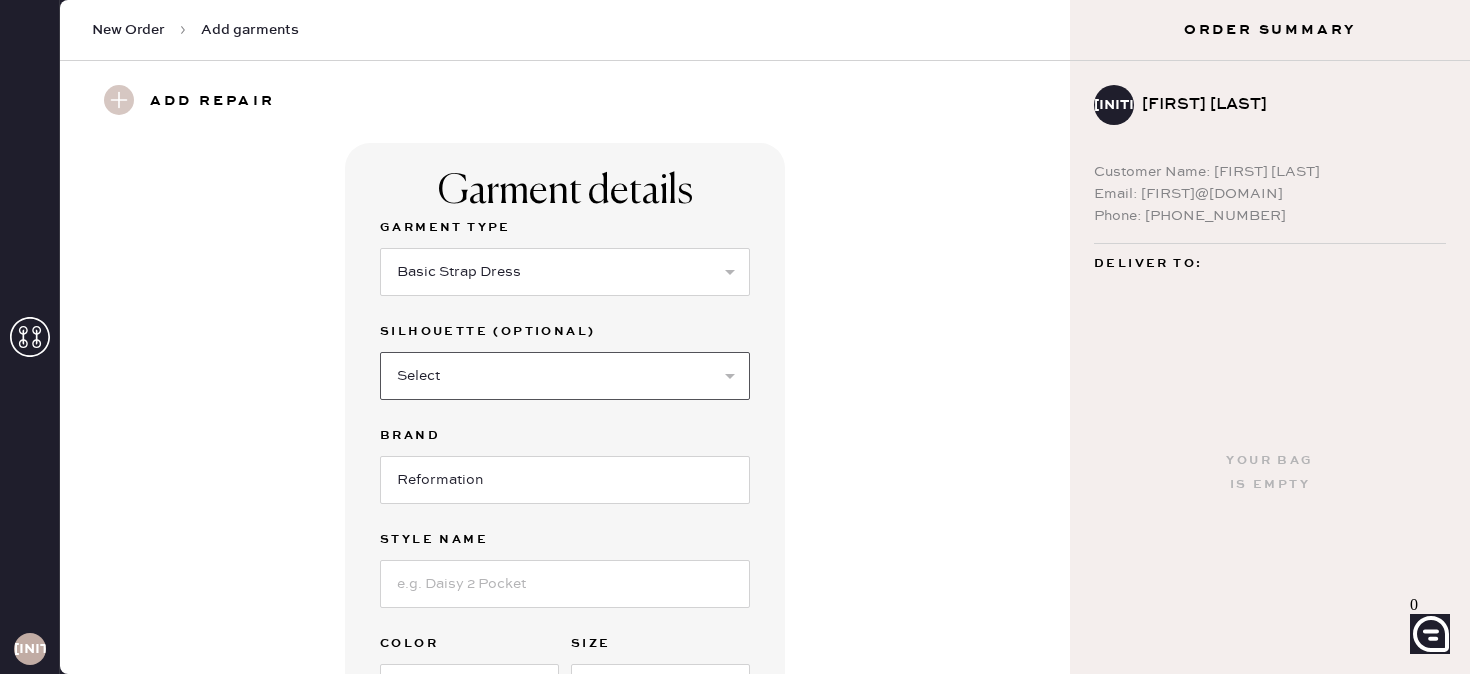 select on "[NUMBER]" 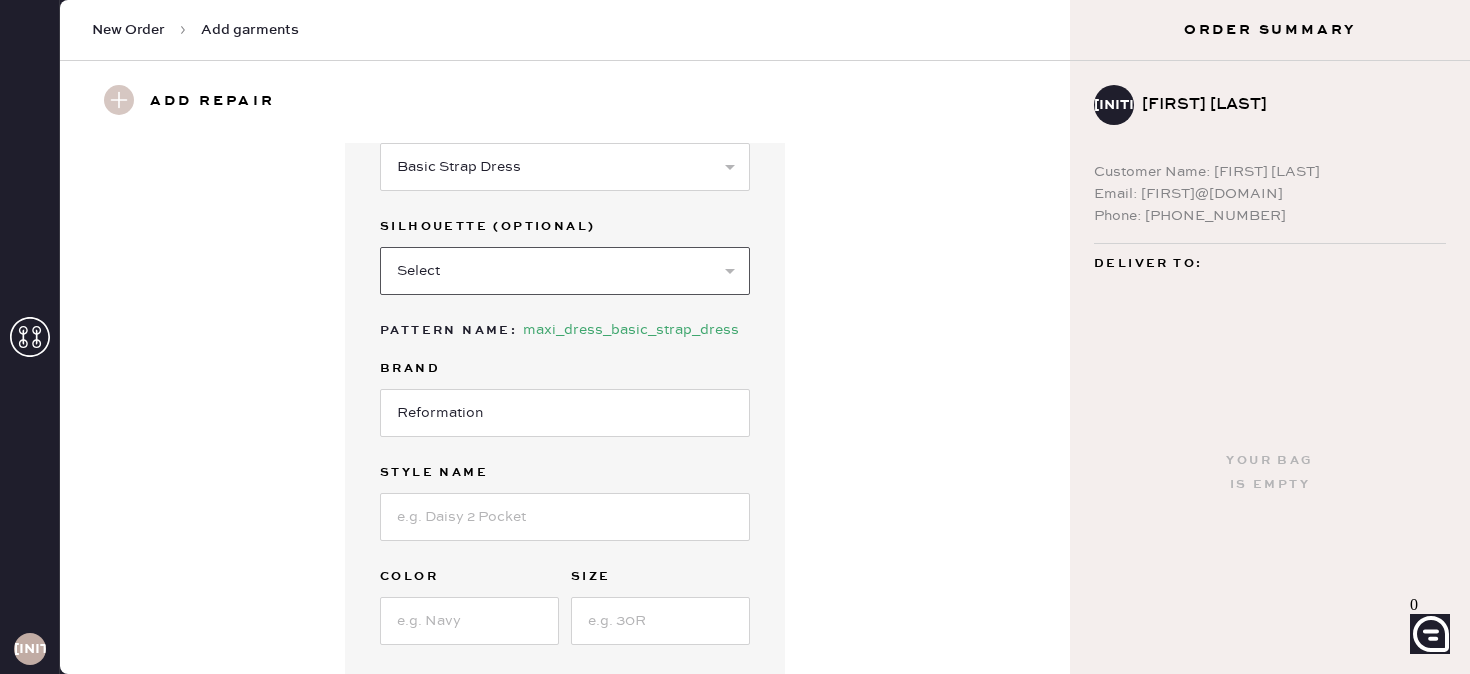 scroll, scrollTop: 0, scrollLeft: 0, axis: both 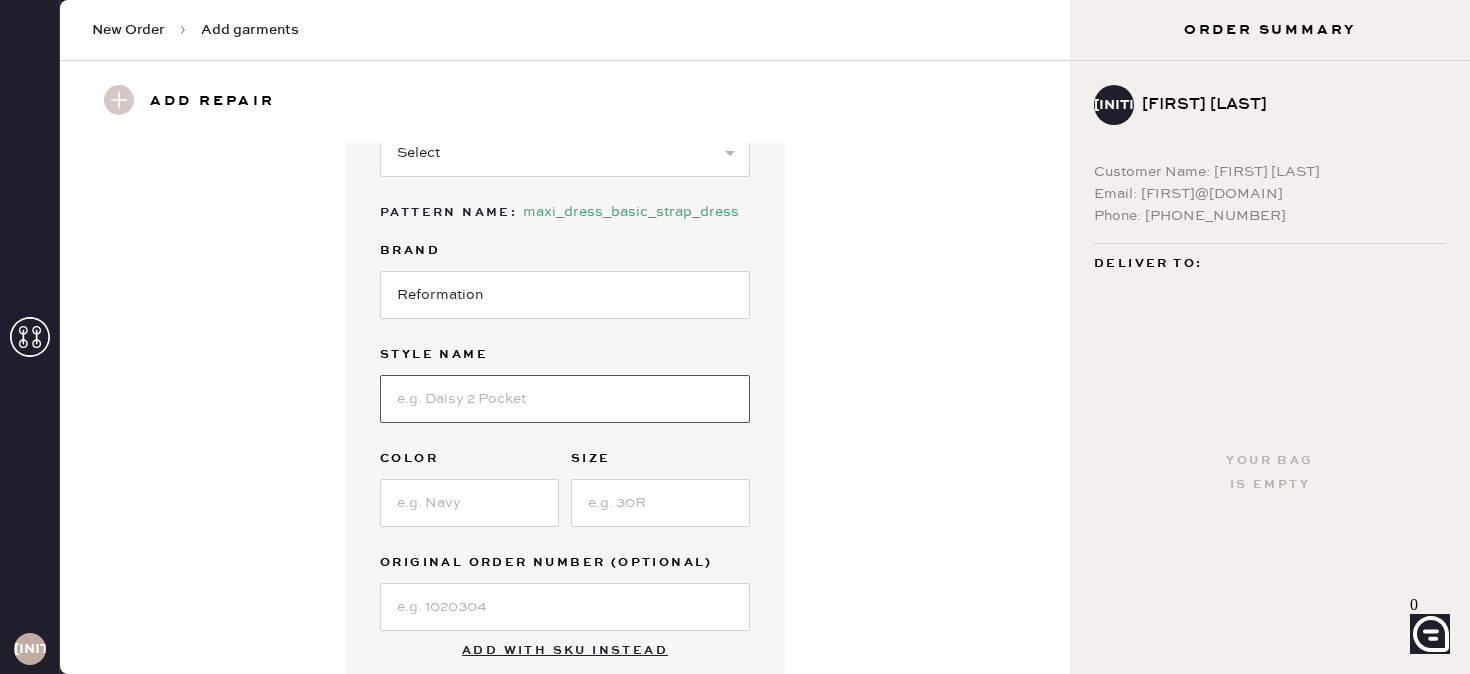 click at bounding box center (565, 399) 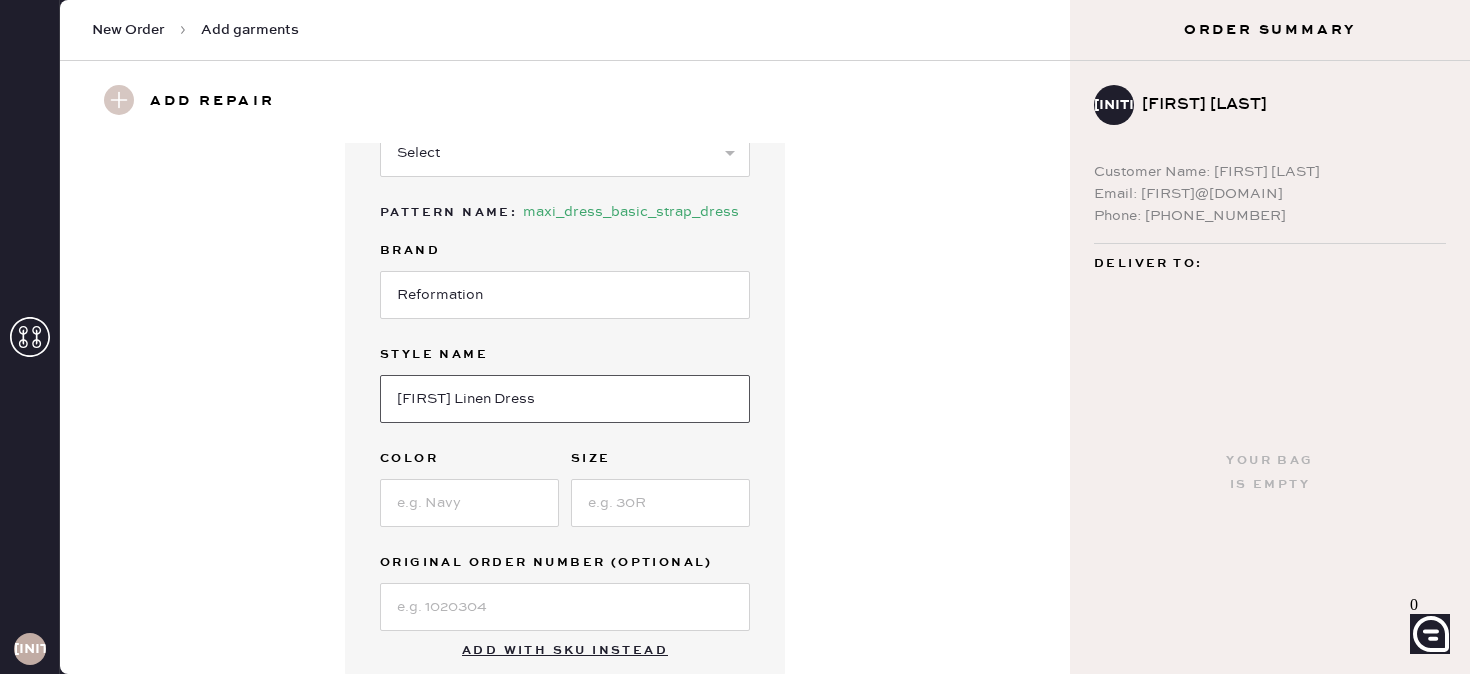 type on "[FIRST] Linen Dress" 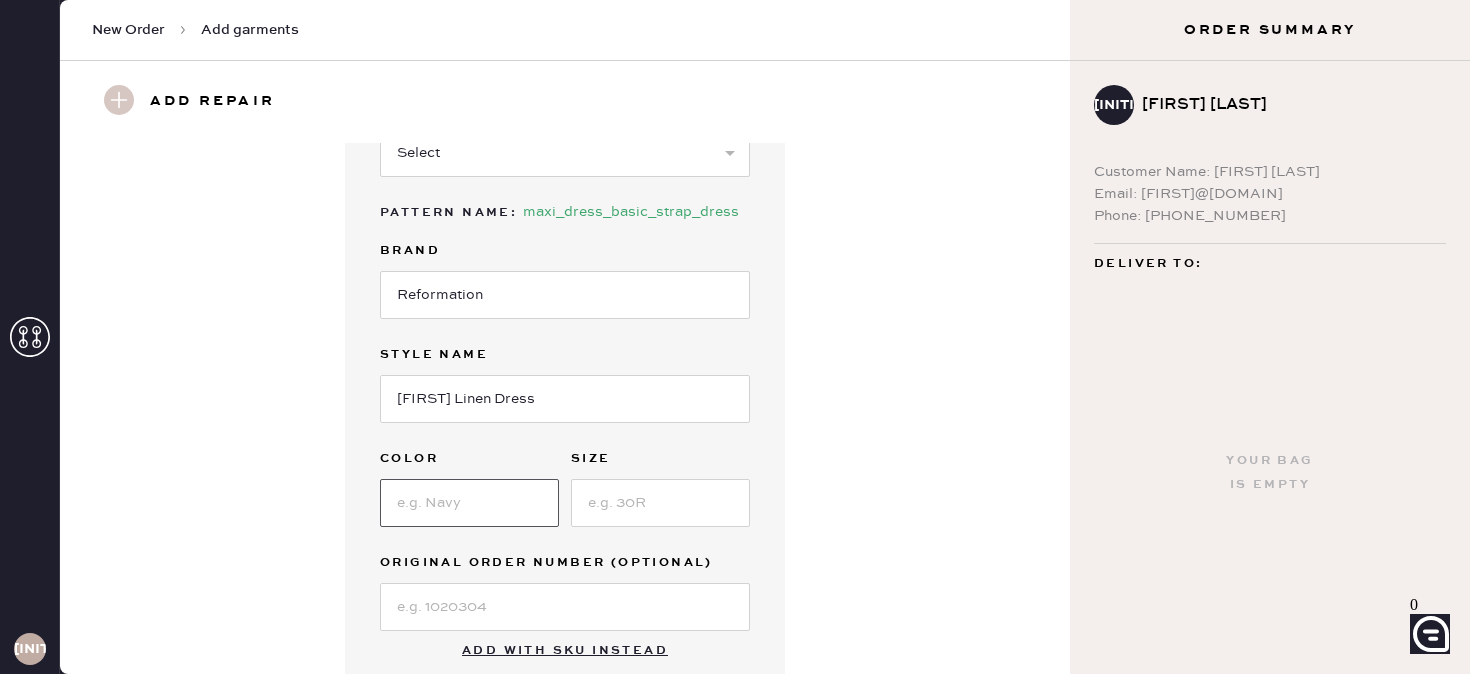 click at bounding box center (469, 503) 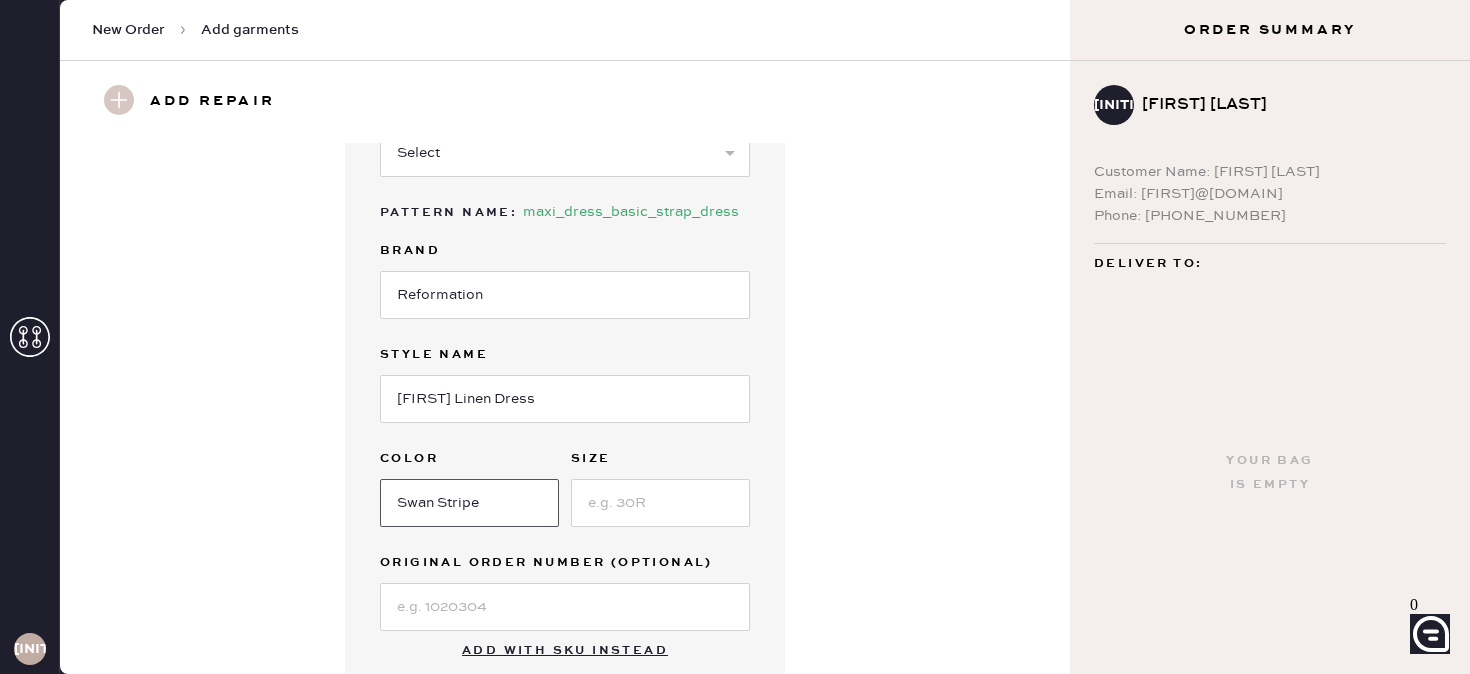 type on "Swan Stripe" 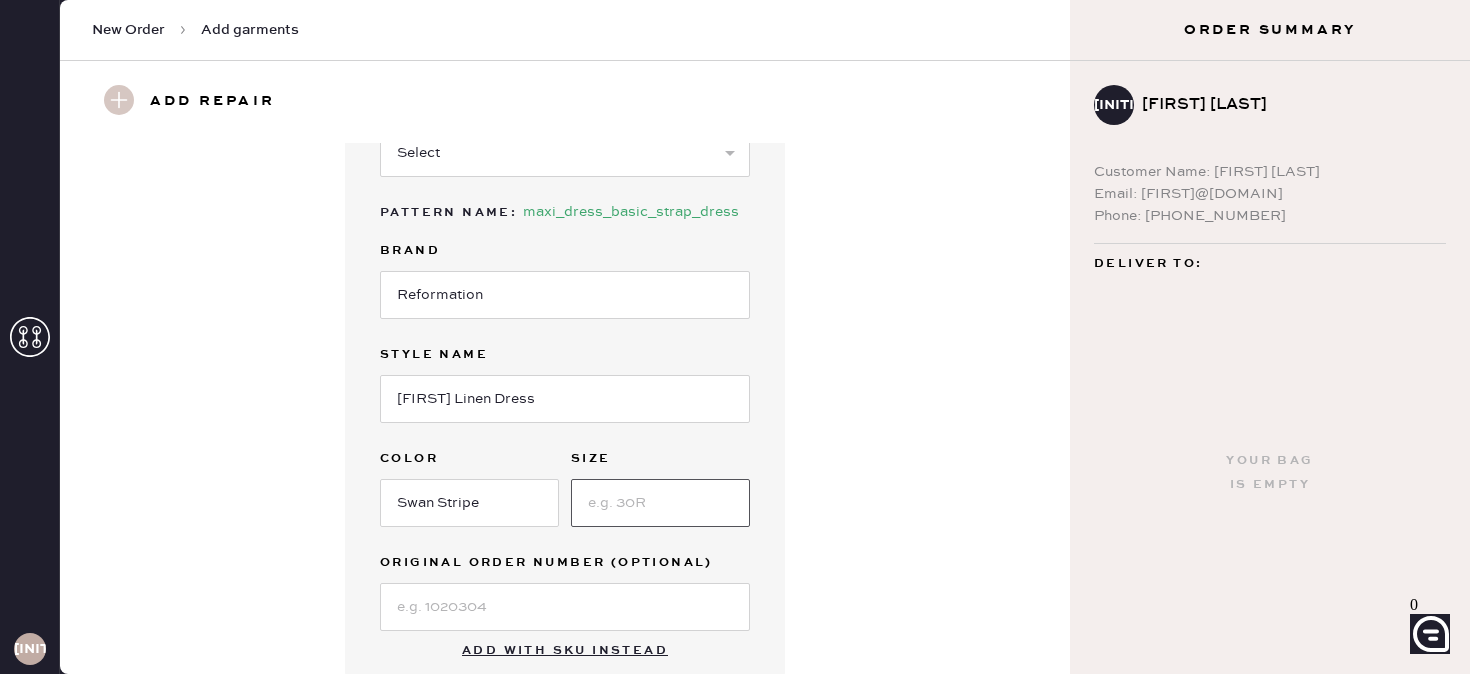 click at bounding box center [660, 503] 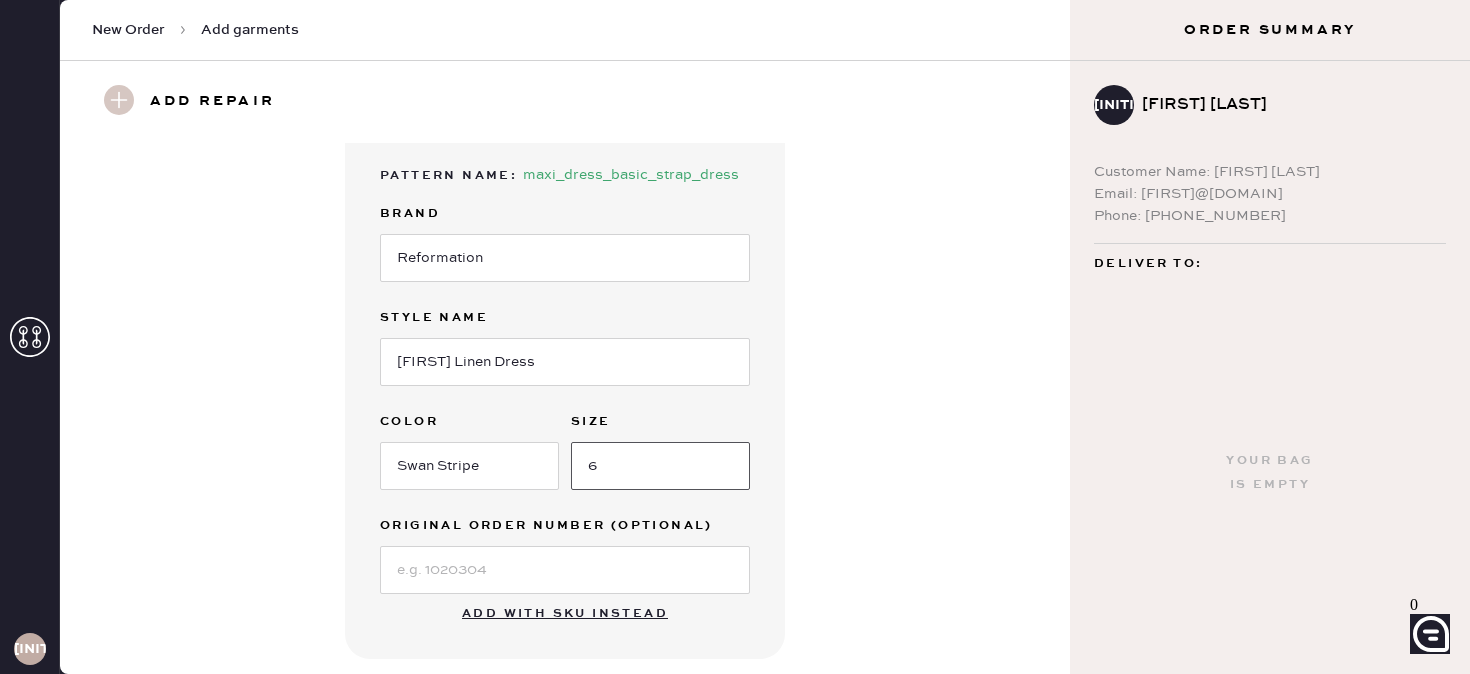 scroll, scrollTop: 271, scrollLeft: 0, axis: vertical 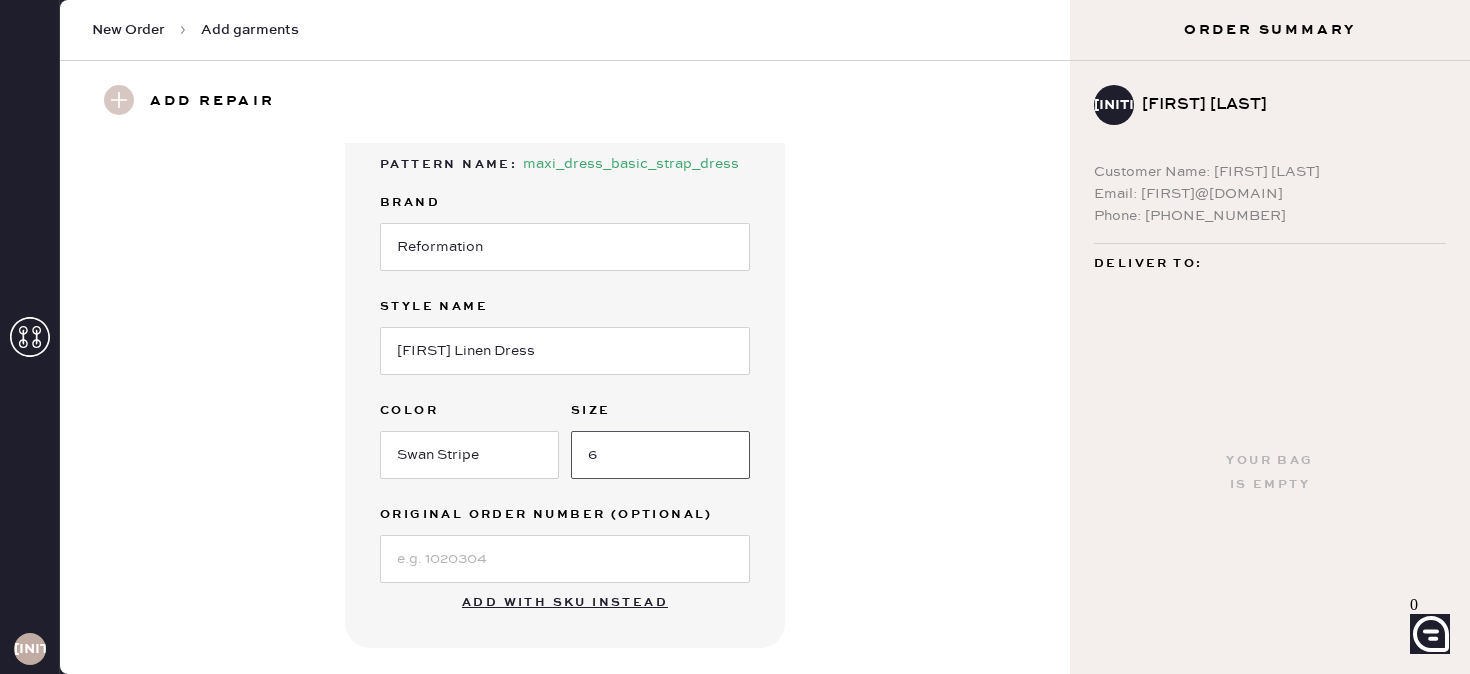 type on "6" 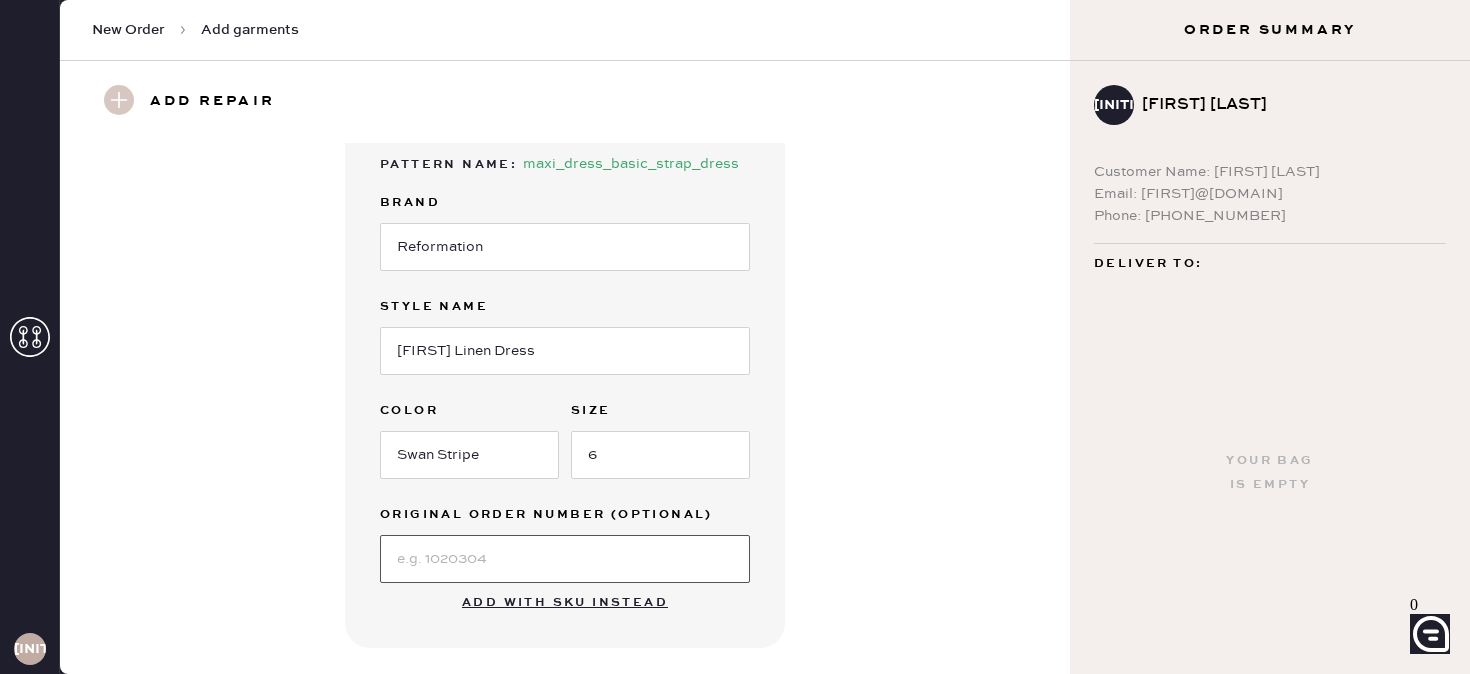 click at bounding box center [565, 559] 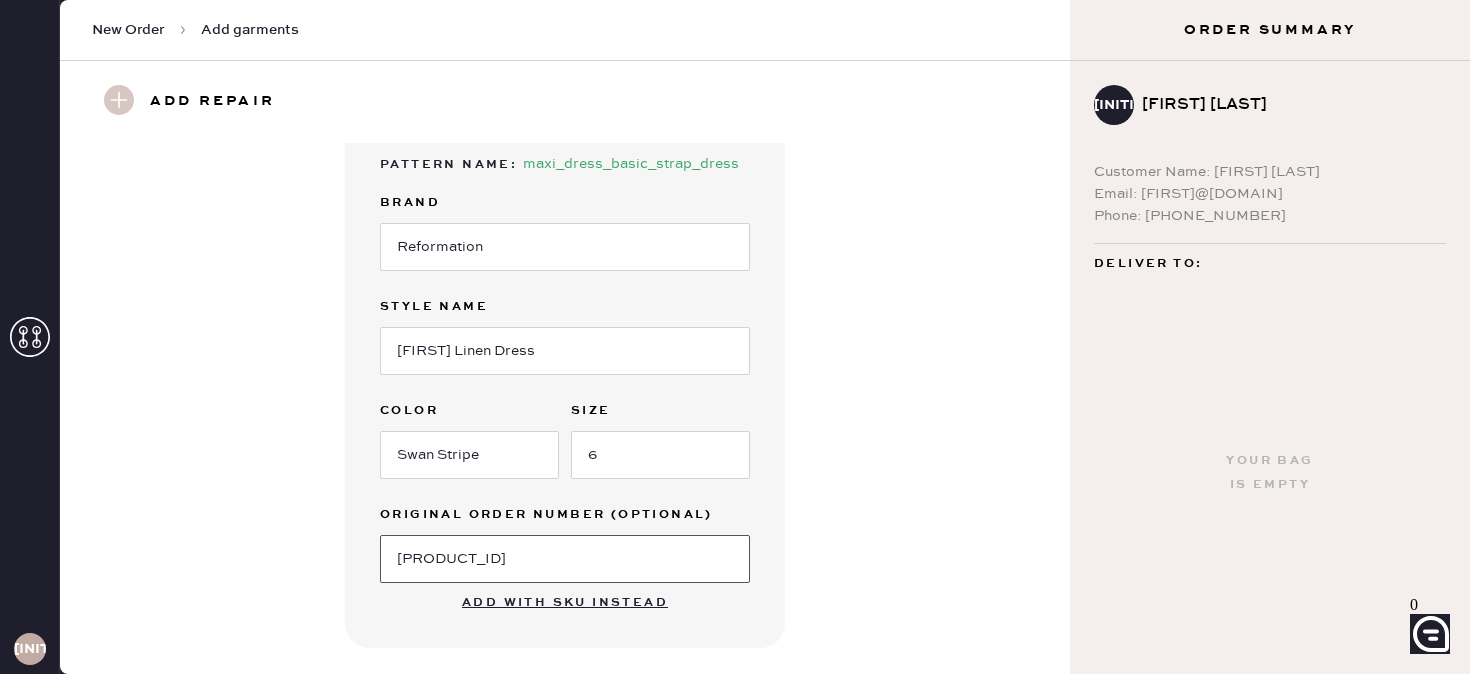 type on "[PRODUCT_ID]" 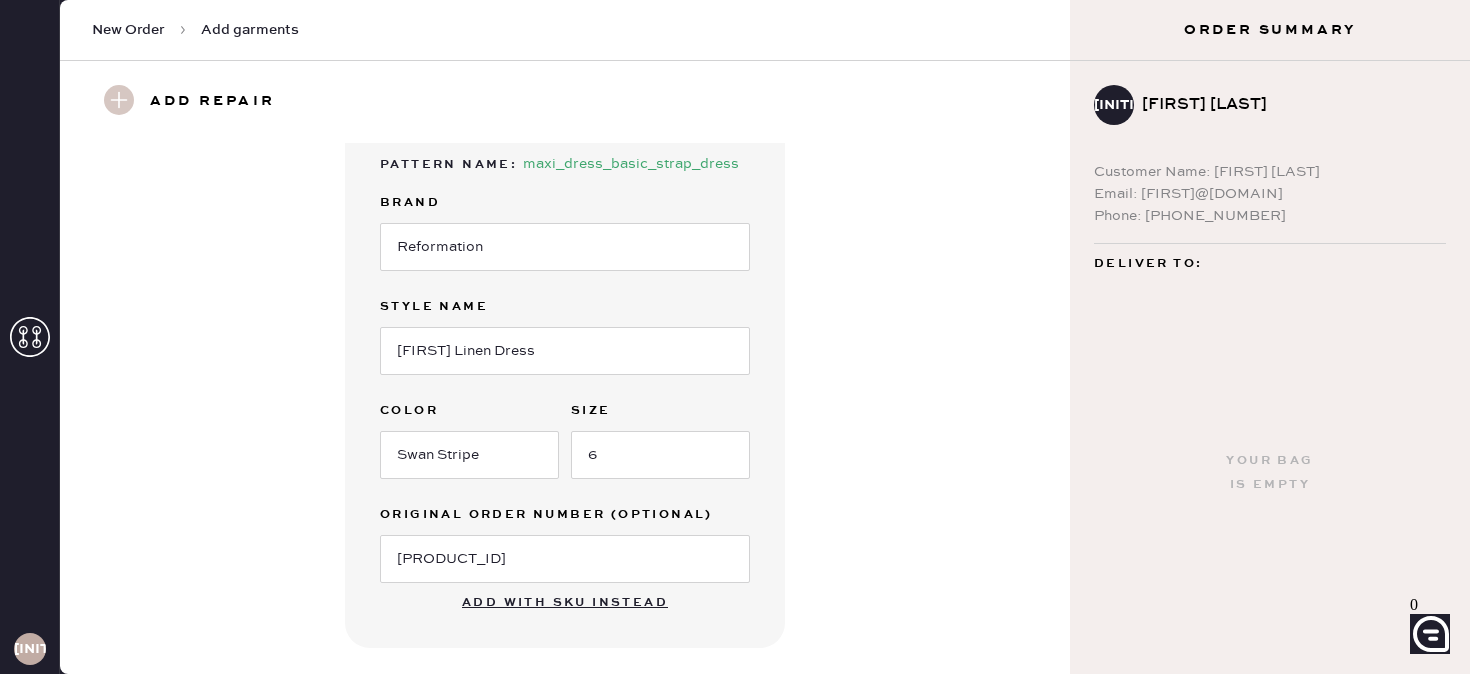 click on "Garment details Garment Type Select Basic Skirt Jeans Leggings Pants Shorts Basic Sleeved Dress Basic Sleeveless Dress Basic Strap Dress Strap Jumpsuit Button Down Top Sleeved Top Sleeveless Top Silhouette (optional) Select Maxi Dress Midi Dress Mini Dress Other Pattern Name : maxi_dress_basic_strap_dress Brand Reformation Style name [FIRST] Linen Dress Color Swan Stripe Size 6 Original Order Number (Optional) [PRODUCT_ID] Add with SKU instead" at bounding box center [565, 260] 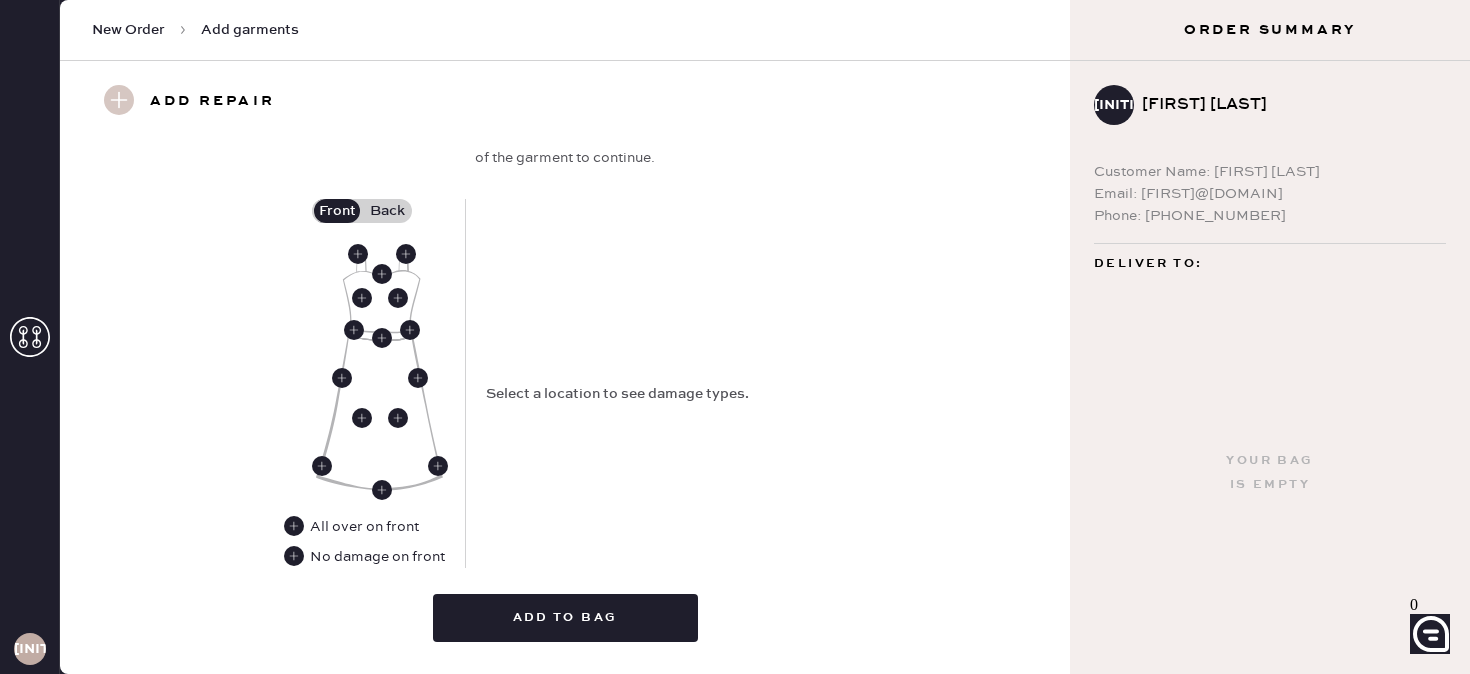 scroll, scrollTop: 864, scrollLeft: 0, axis: vertical 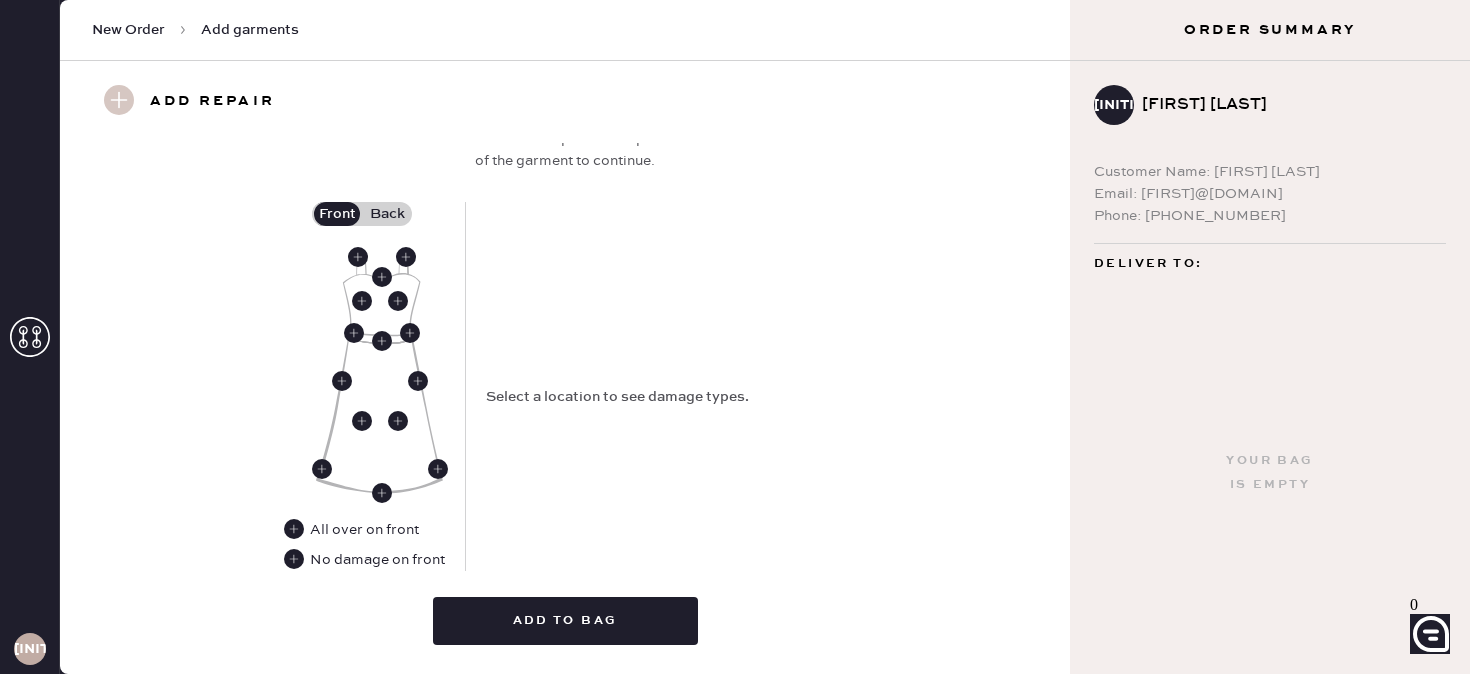 click on "Back" at bounding box center [387, 214] 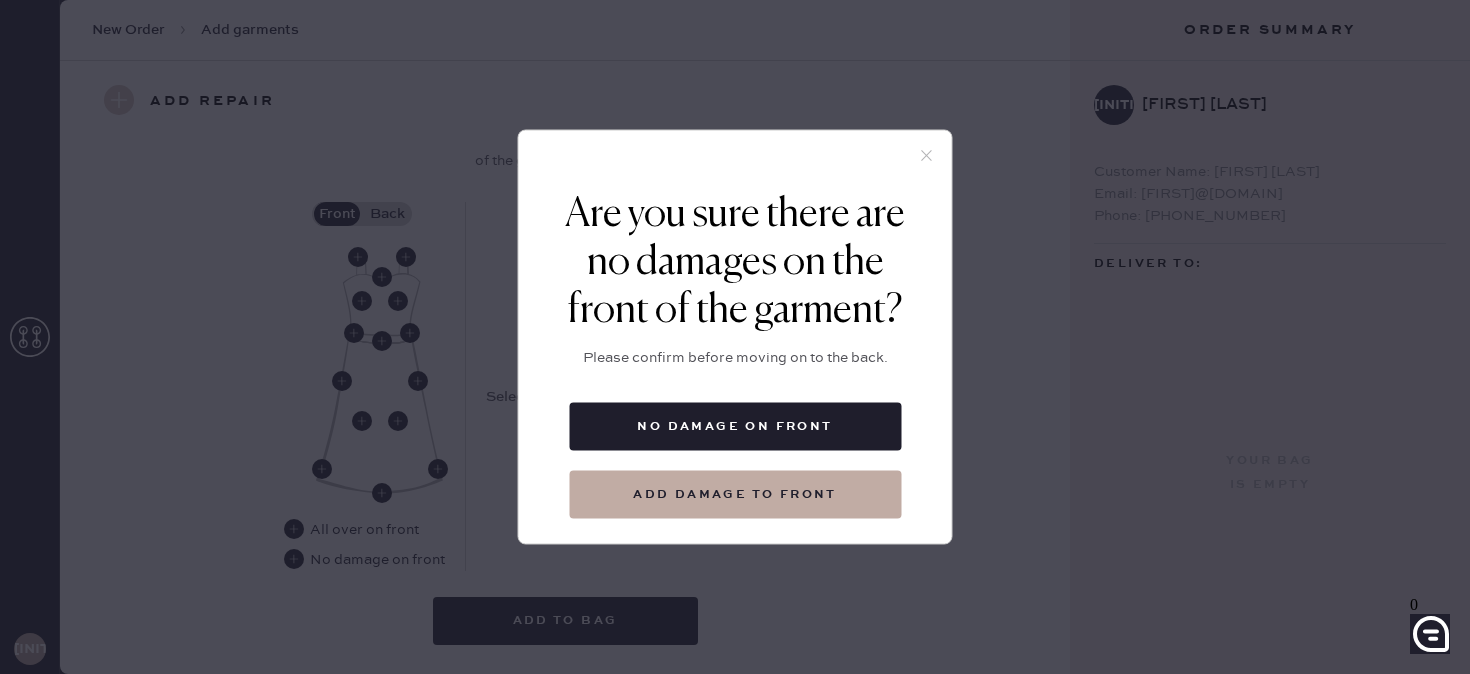 click at bounding box center (927, 156) 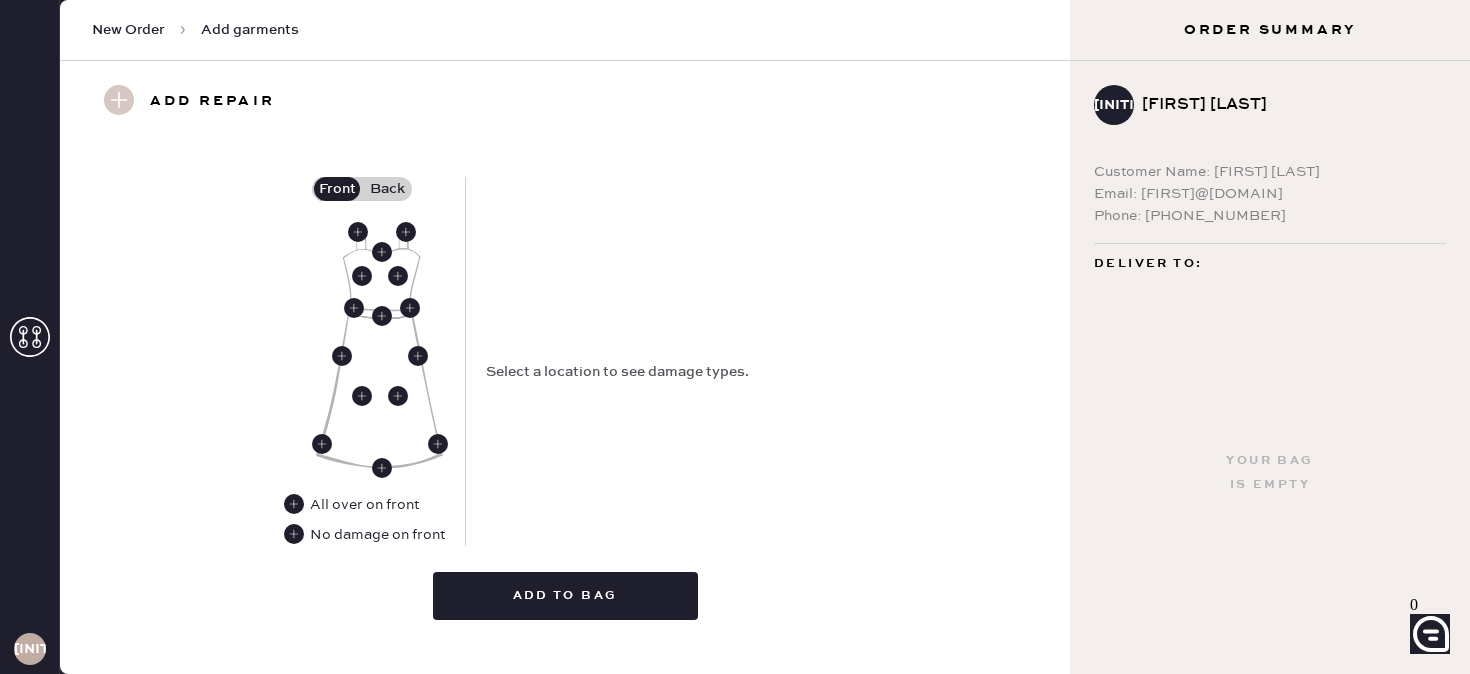 scroll, scrollTop: 922, scrollLeft: 0, axis: vertical 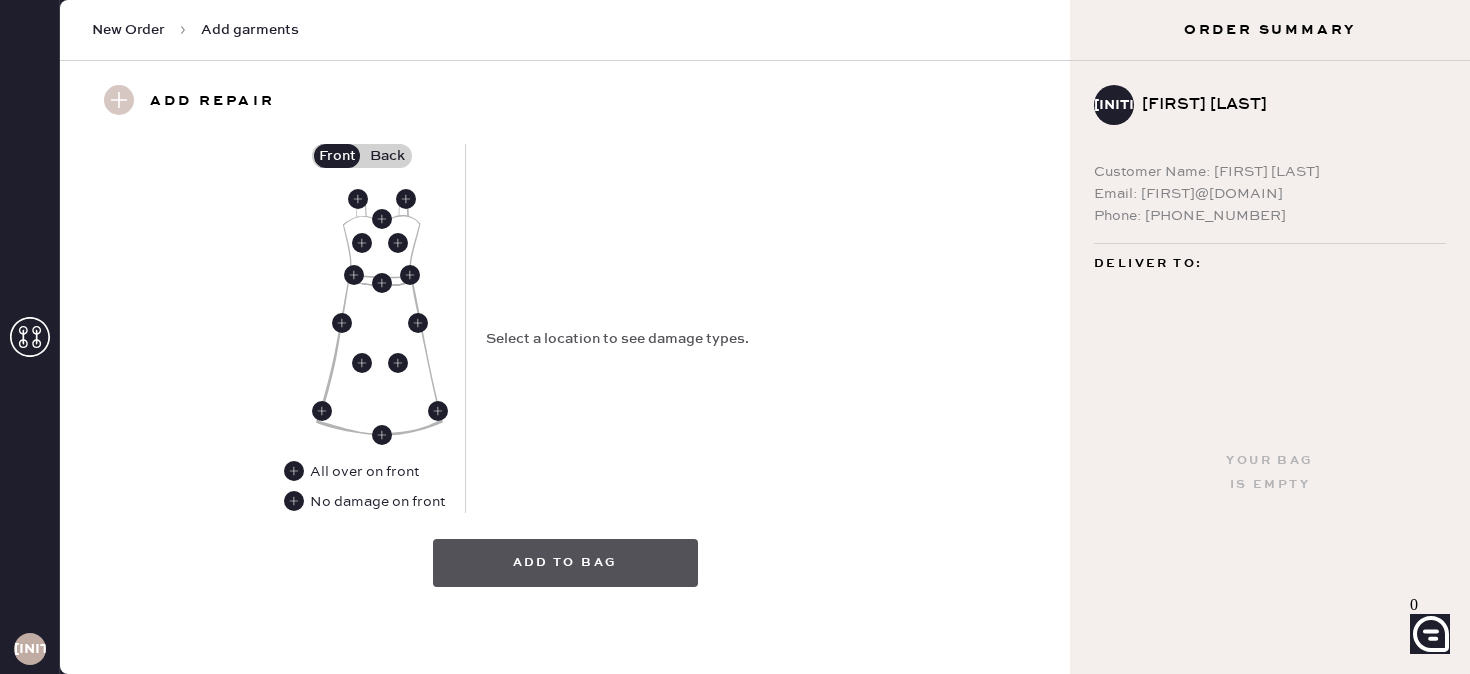click on "Add to bag" at bounding box center (565, 563) 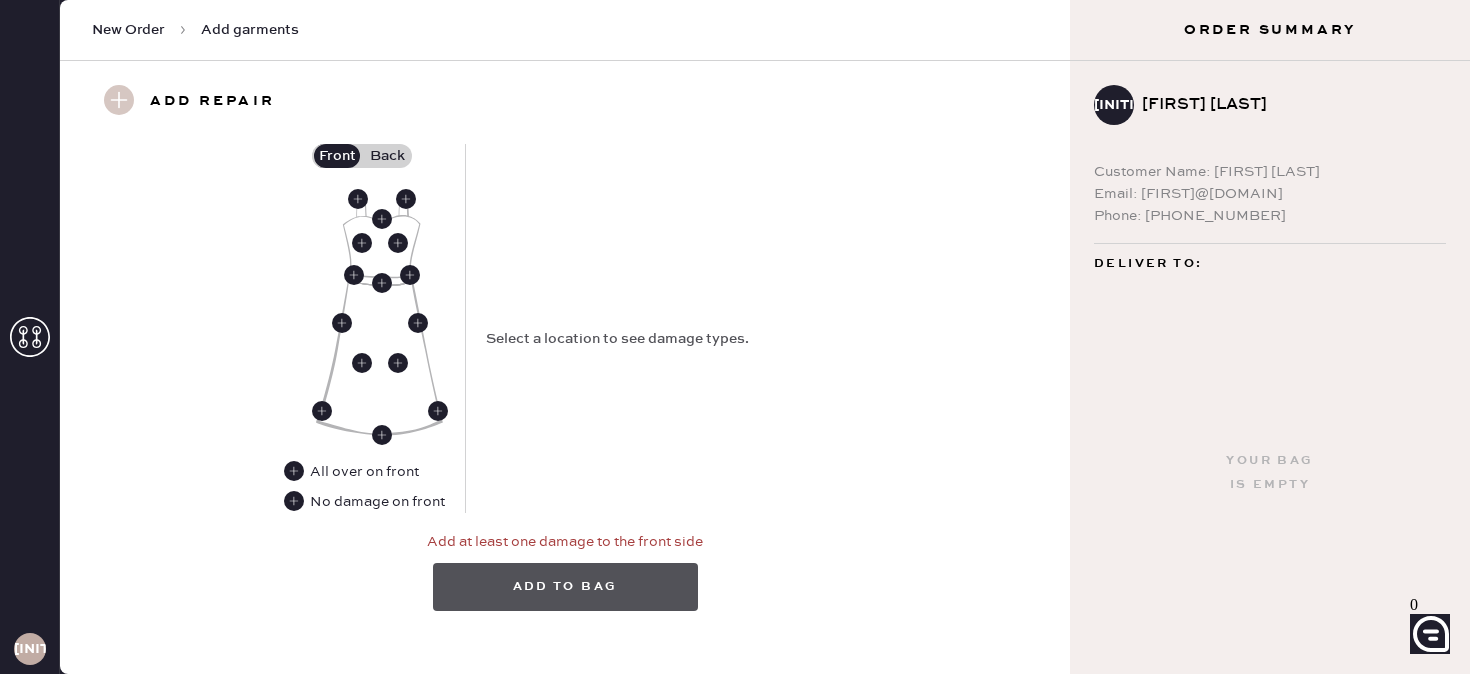 click on "Add to bag" at bounding box center (565, 587) 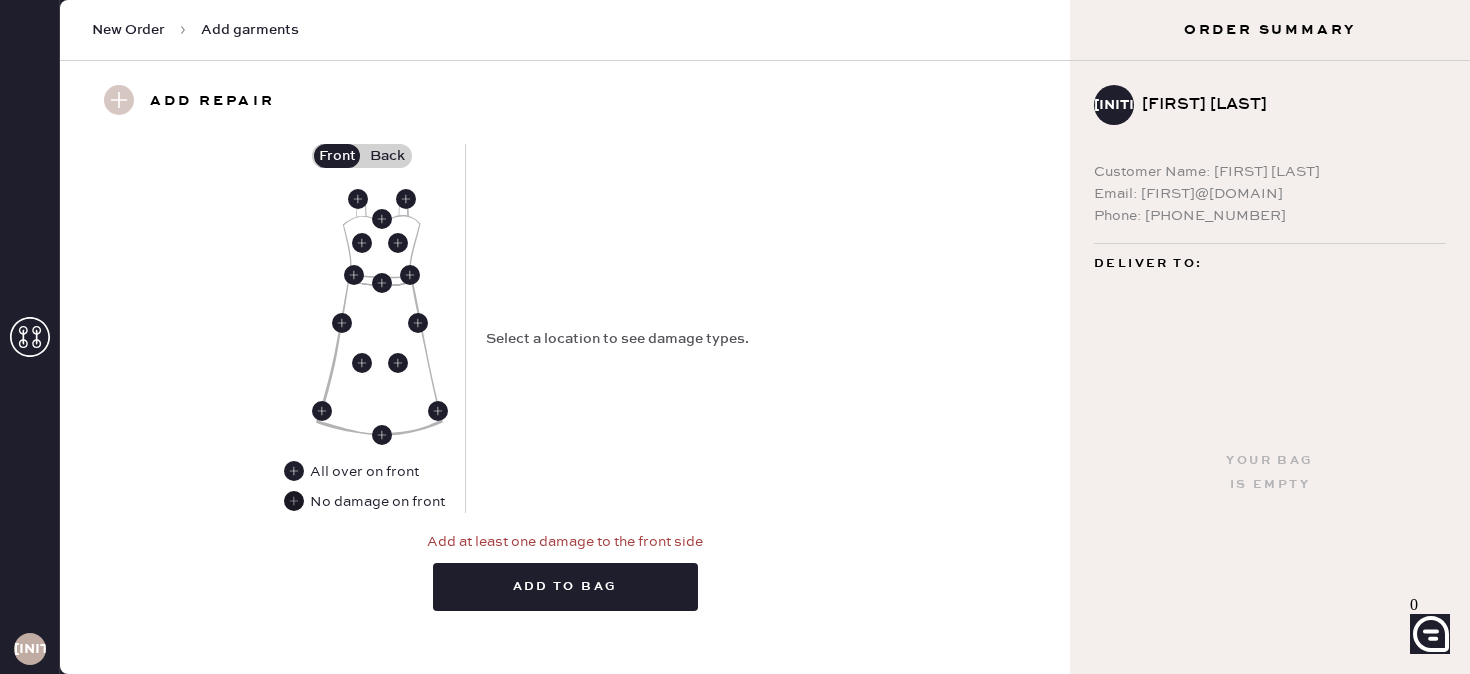 click at bounding box center (294, 501) 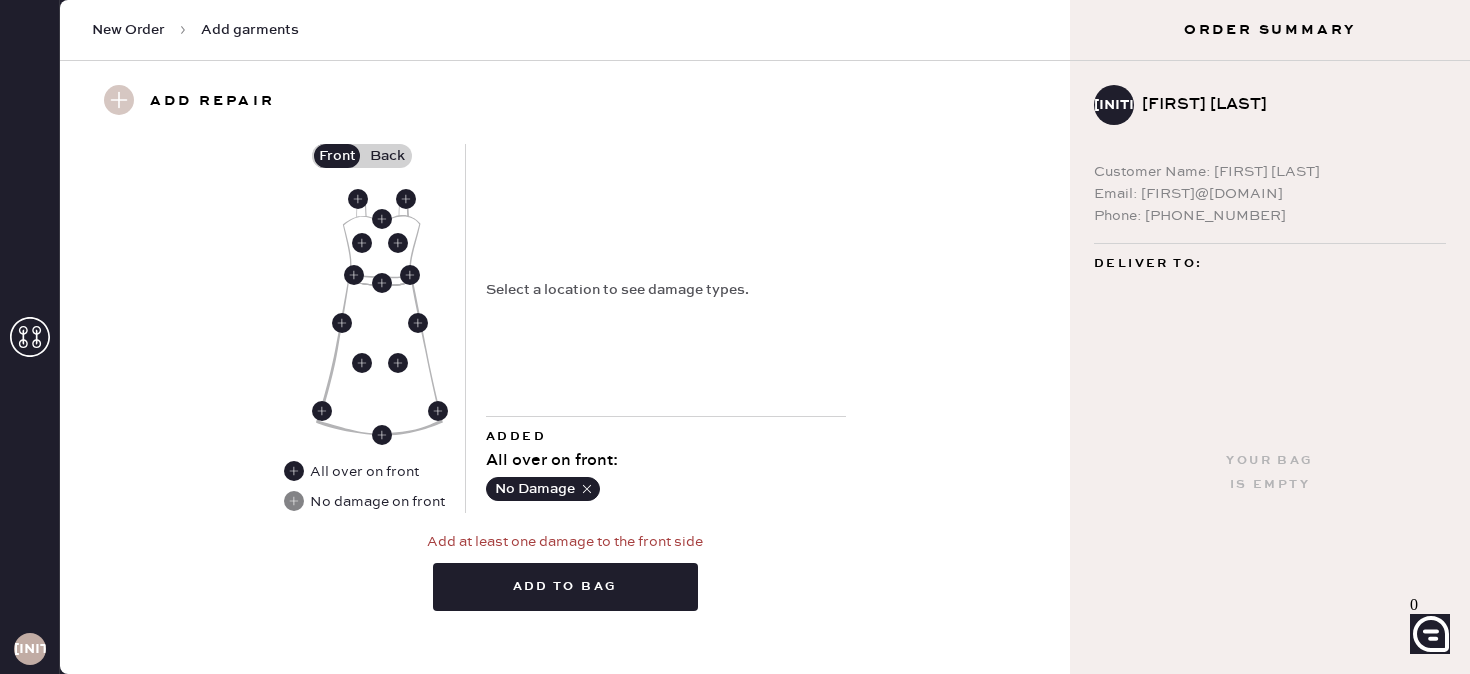 click on "Back" at bounding box center [387, 156] 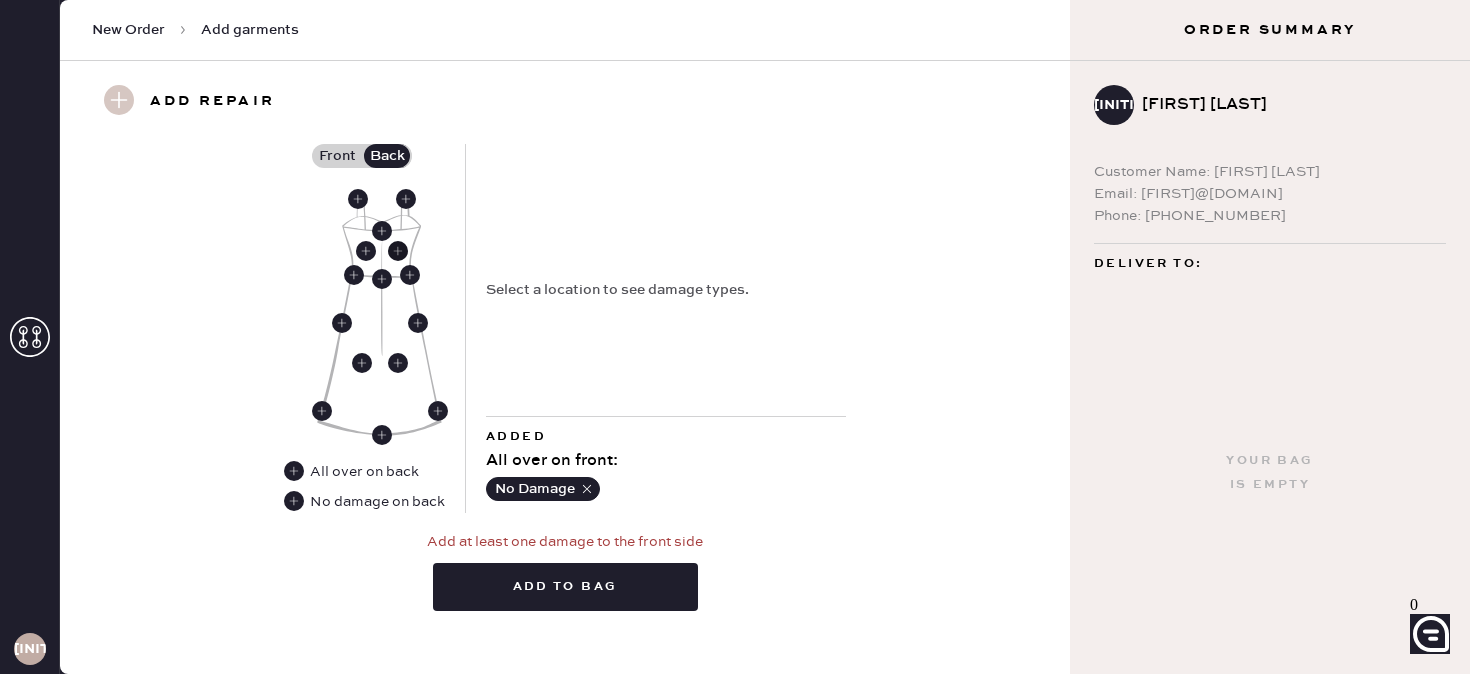 click at bounding box center [398, 251] 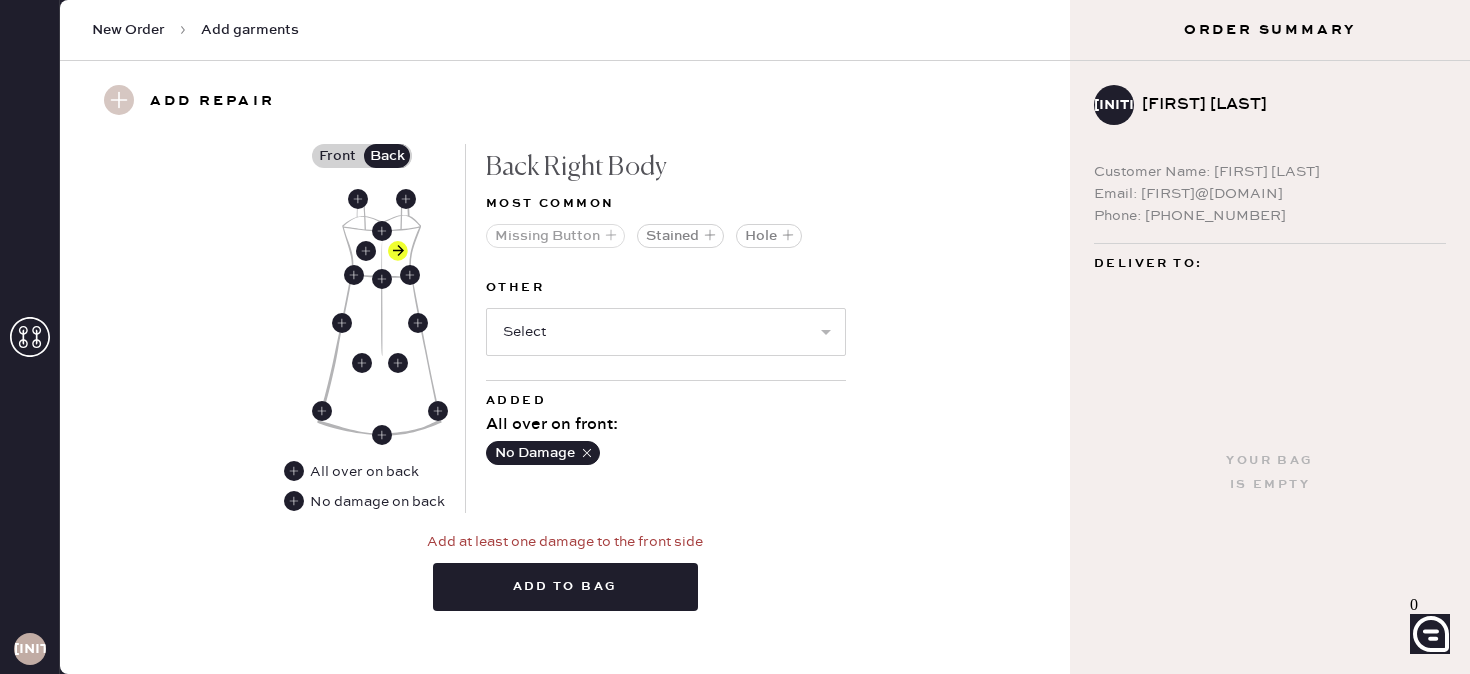 click on "Missing Button" at bounding box center (555, 236) 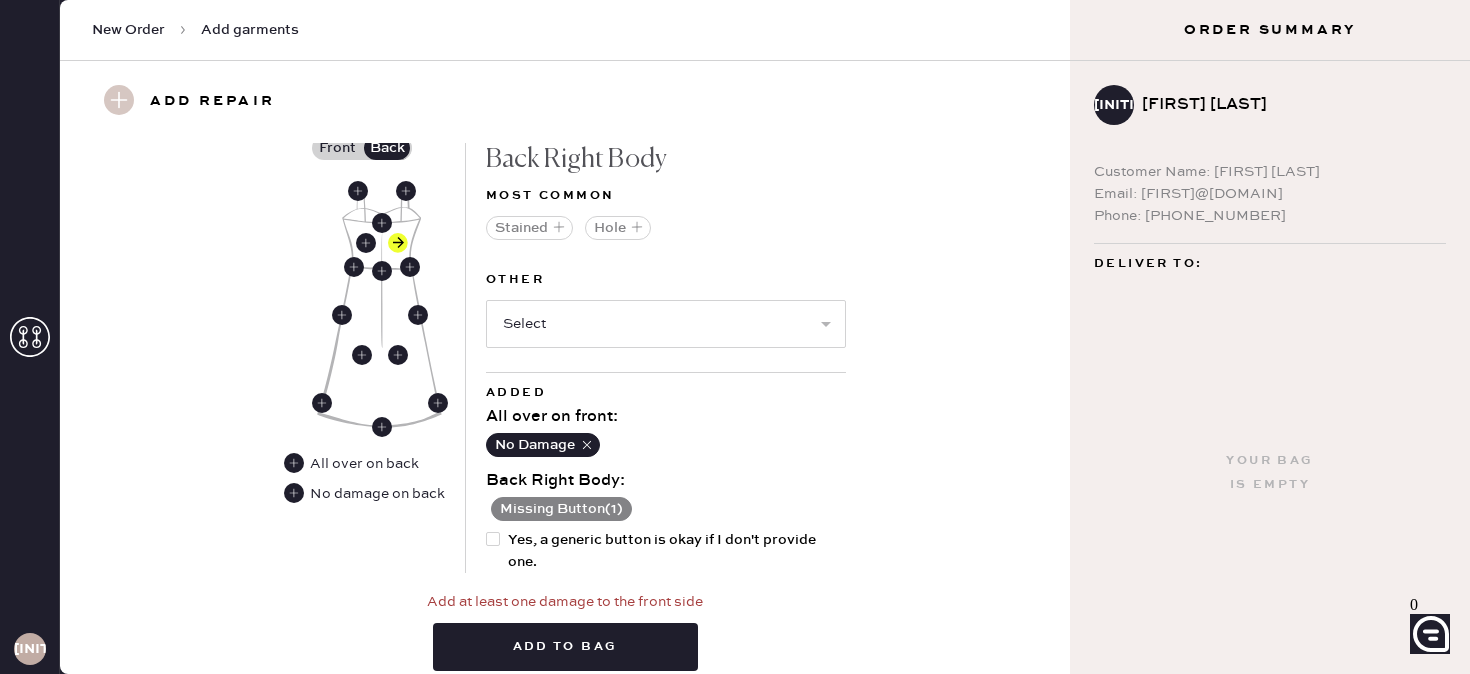 scroll, scrollTop: 953, scrollLeft: 0, axis: vertical 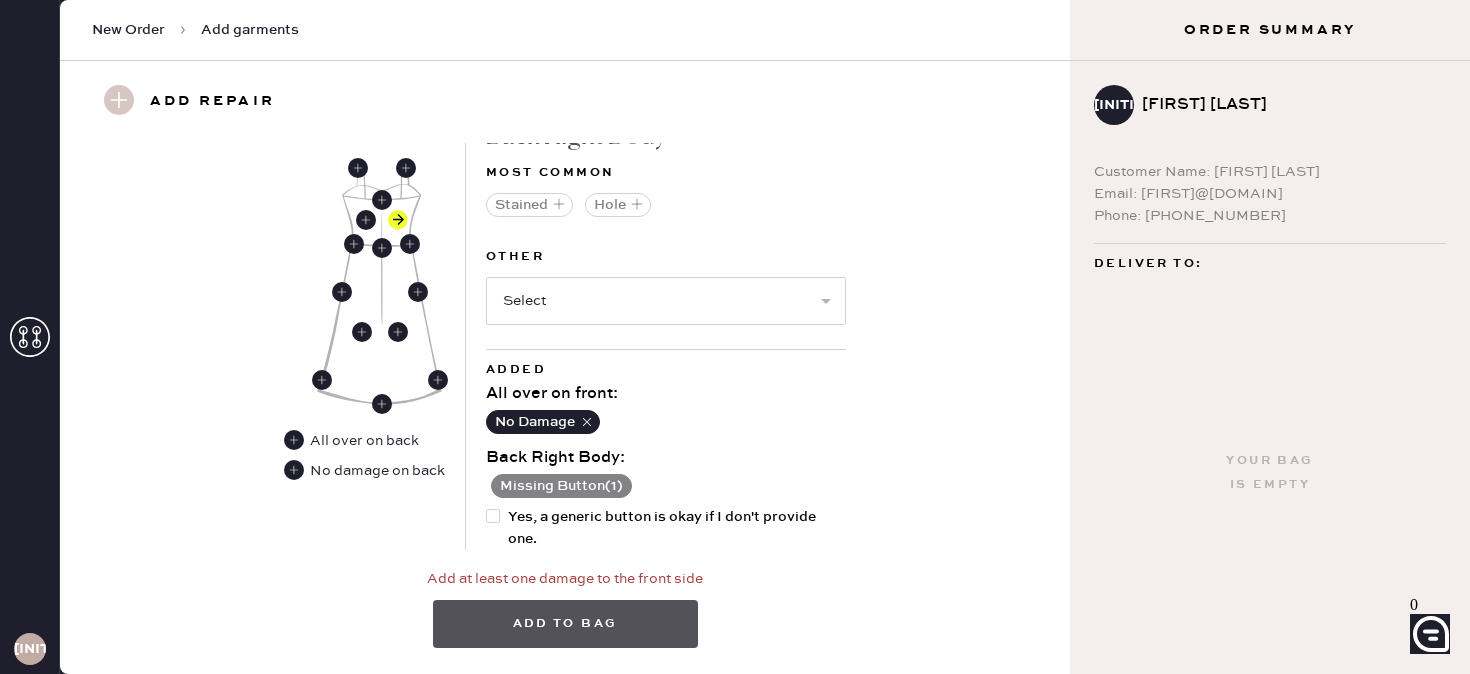 click on "Add to bag" at bounding box center [565, 624] 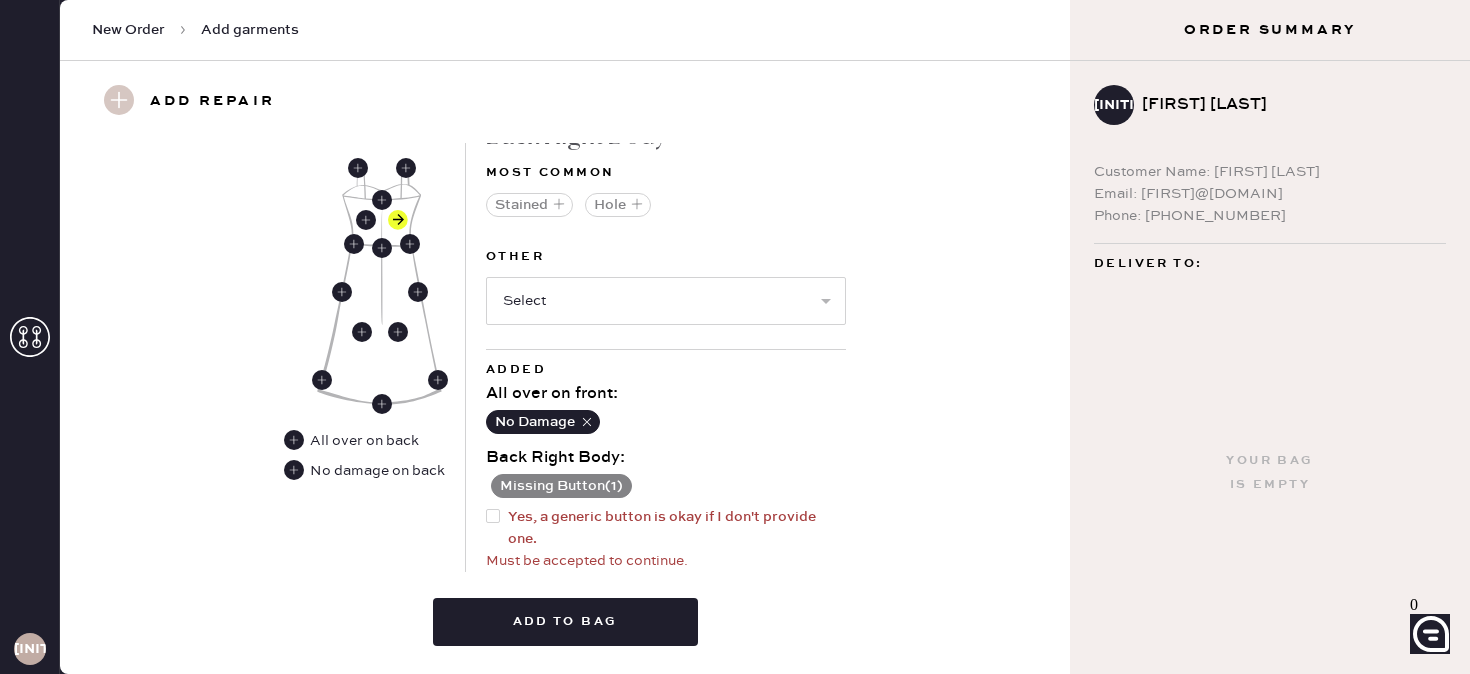 click at bounding box center (493, 516) 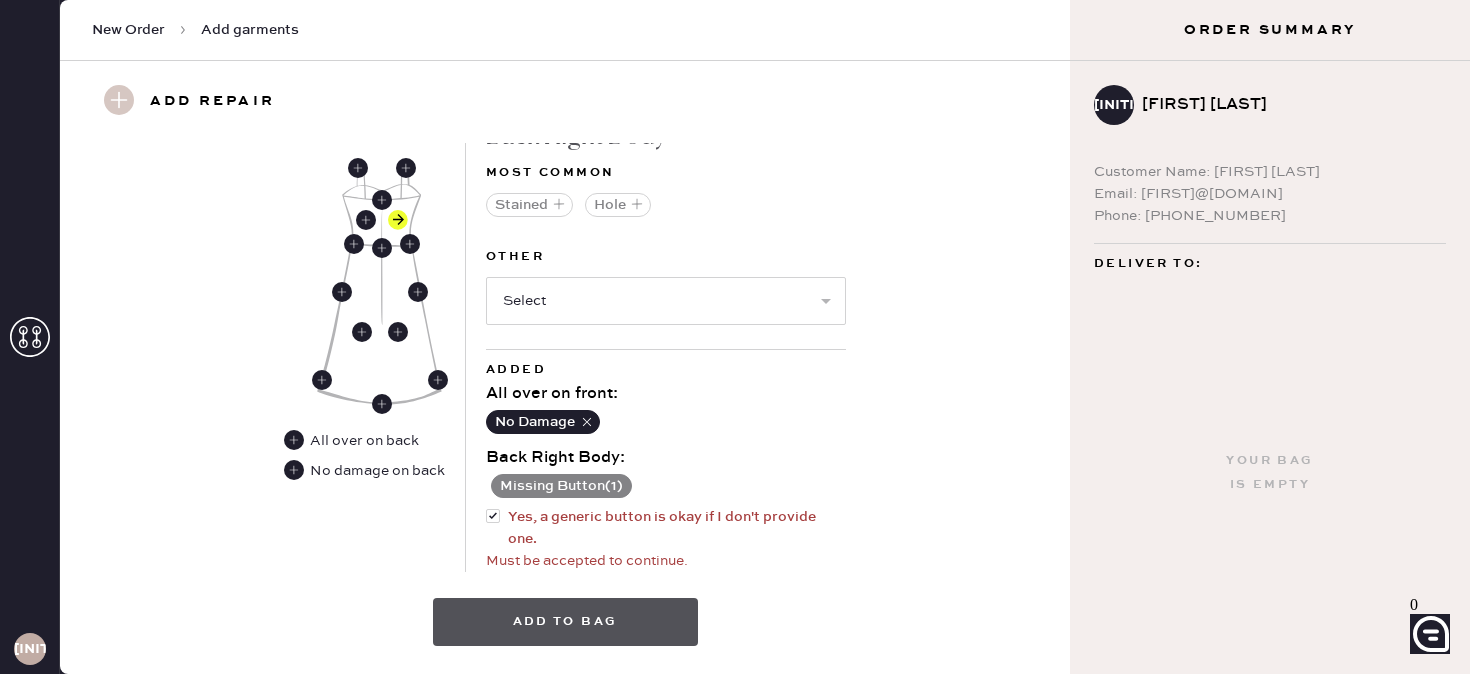 click on "Add to bag" at bounding box center (565, 622) 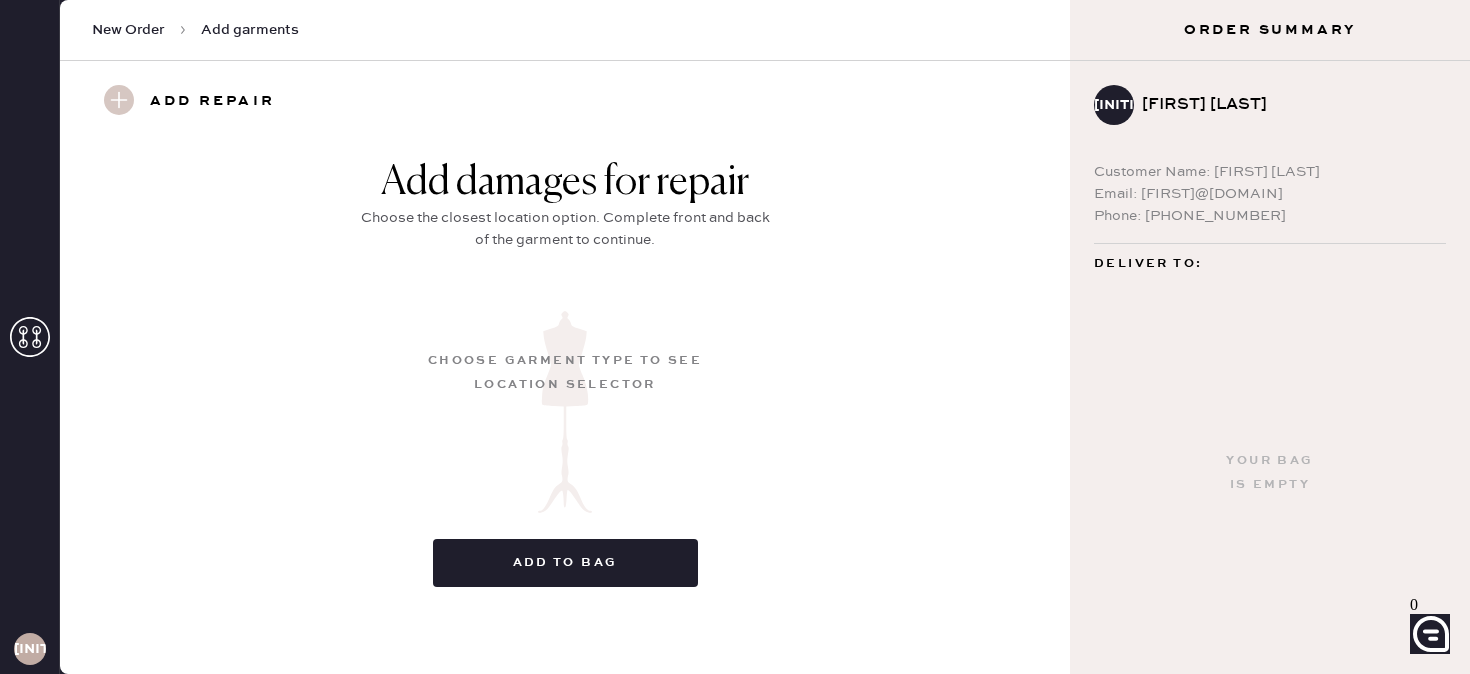 scroll, scrollTop: 310, scrollLeft: 0, axis: vertical 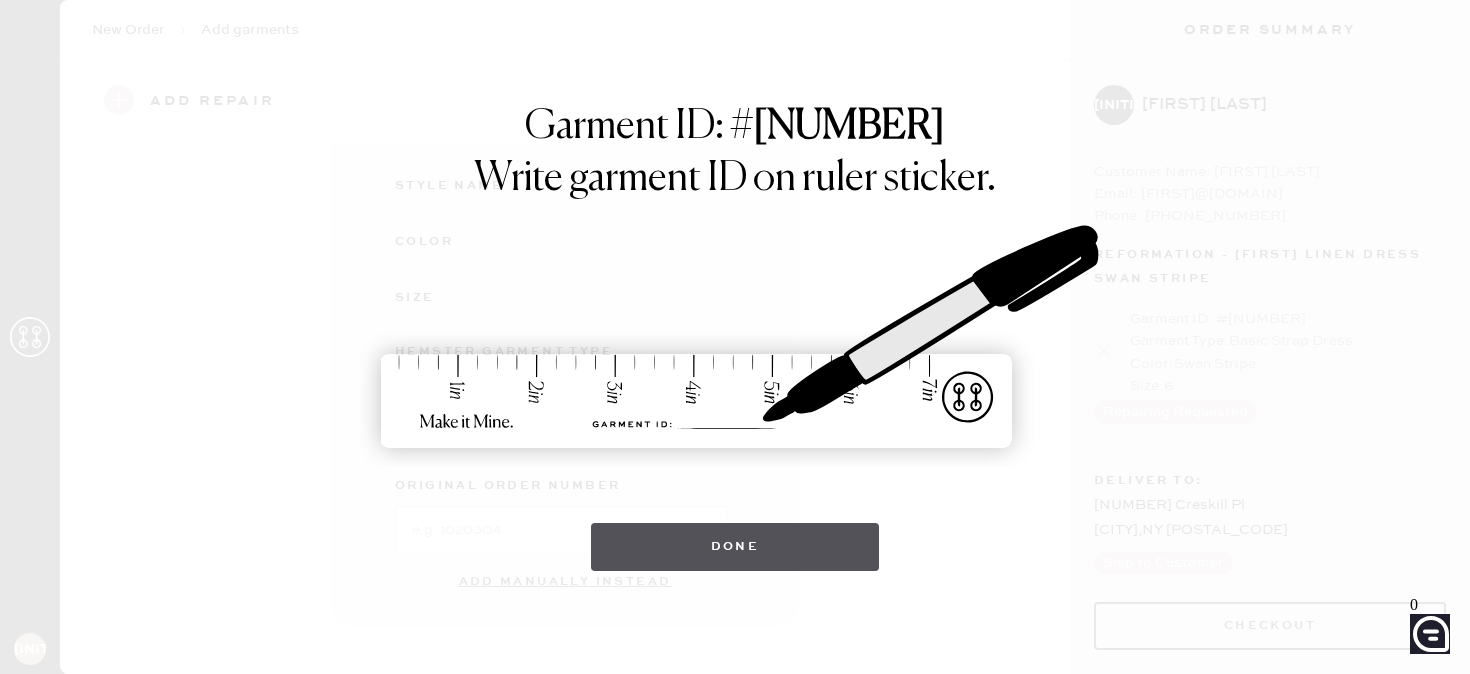 click on "Done" at bounding box center (735, 547) 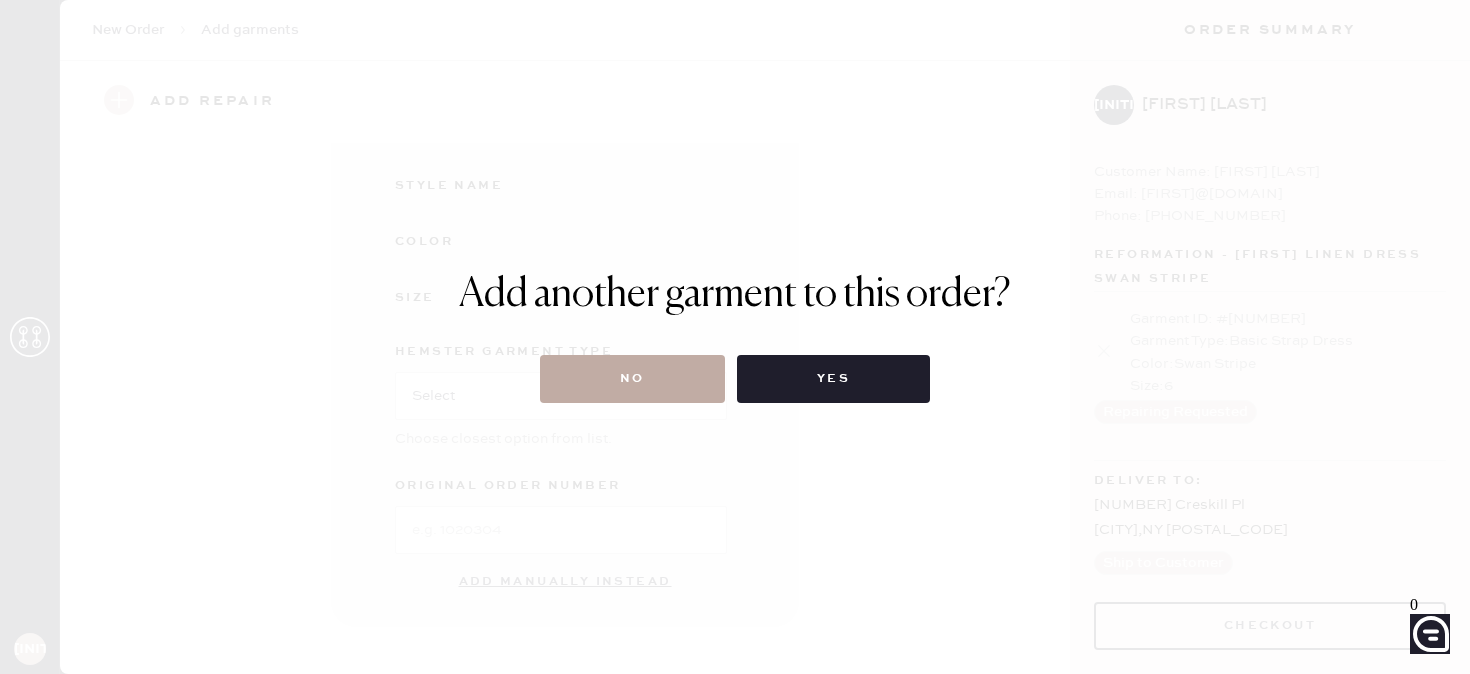 click on "No" at bounding box center (632, 379) 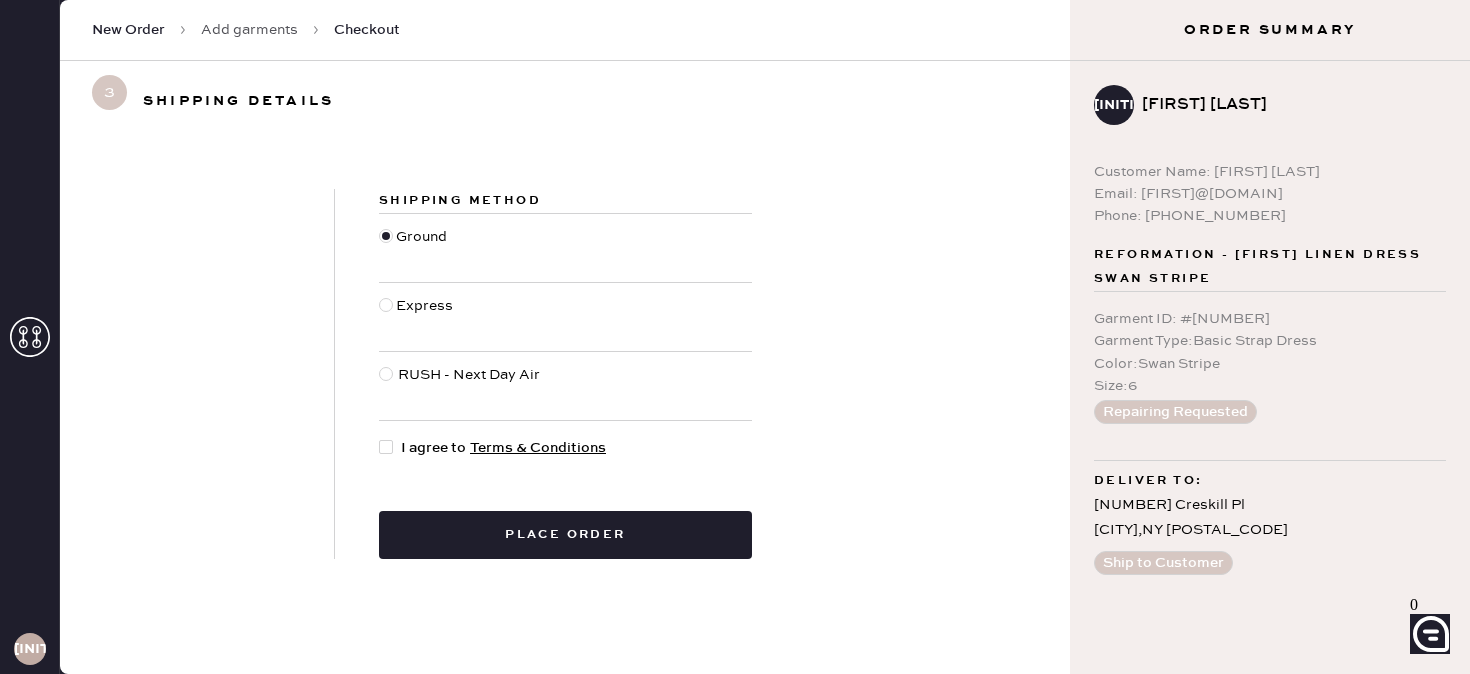 click at bounding box center [386, 447] 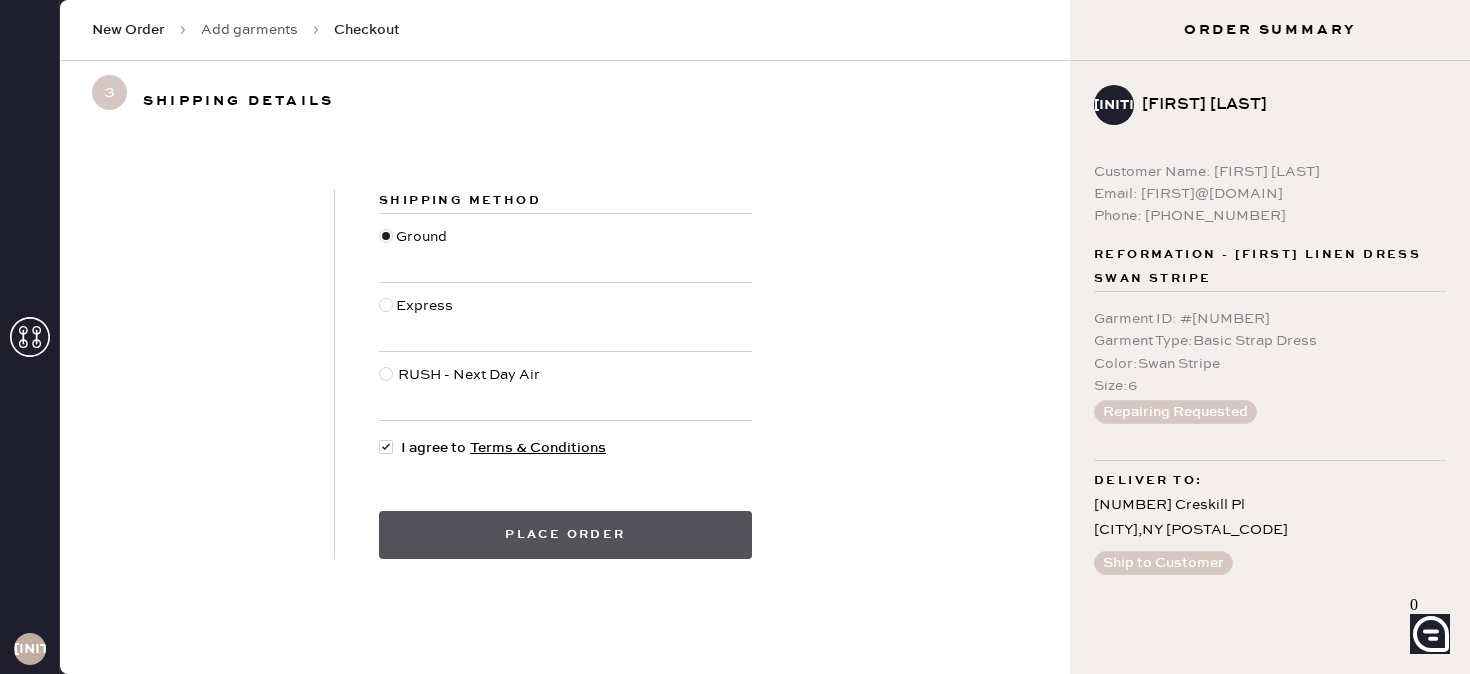 click on "Place order" at bounding box center [565, 535] 